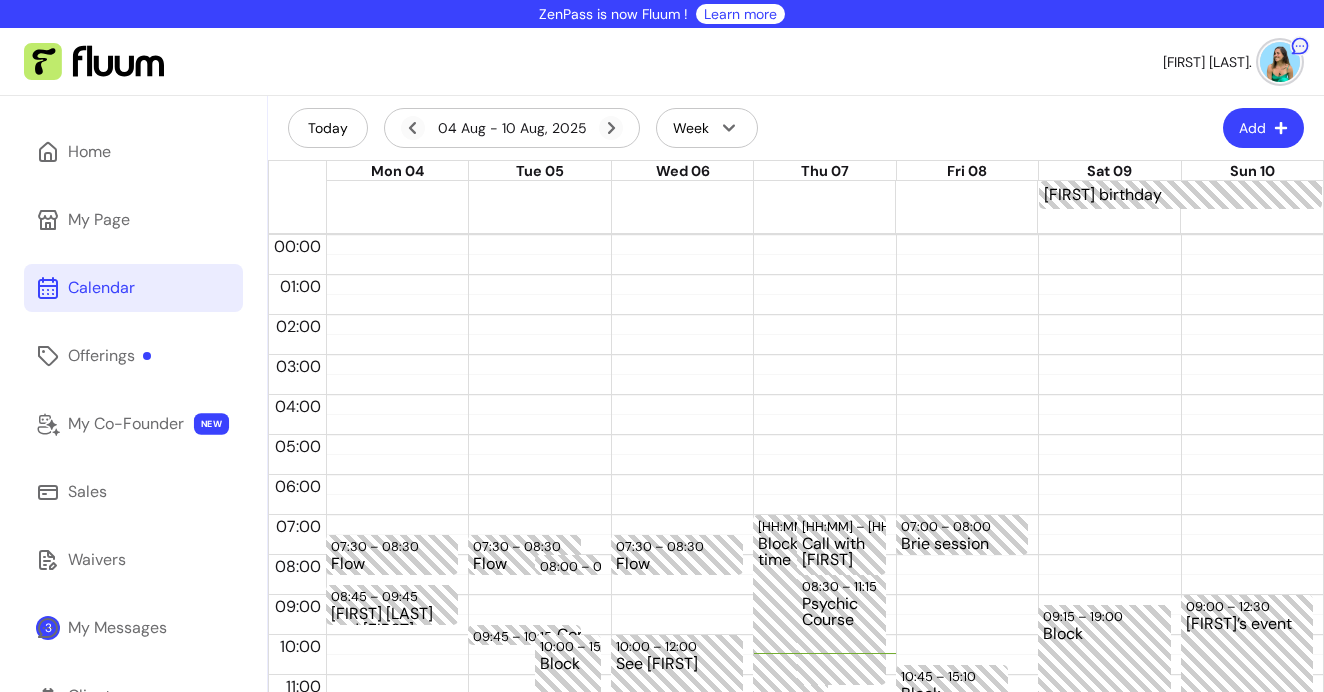 scroll, scrollTop: 0, scrollLeft: 0, axis: both 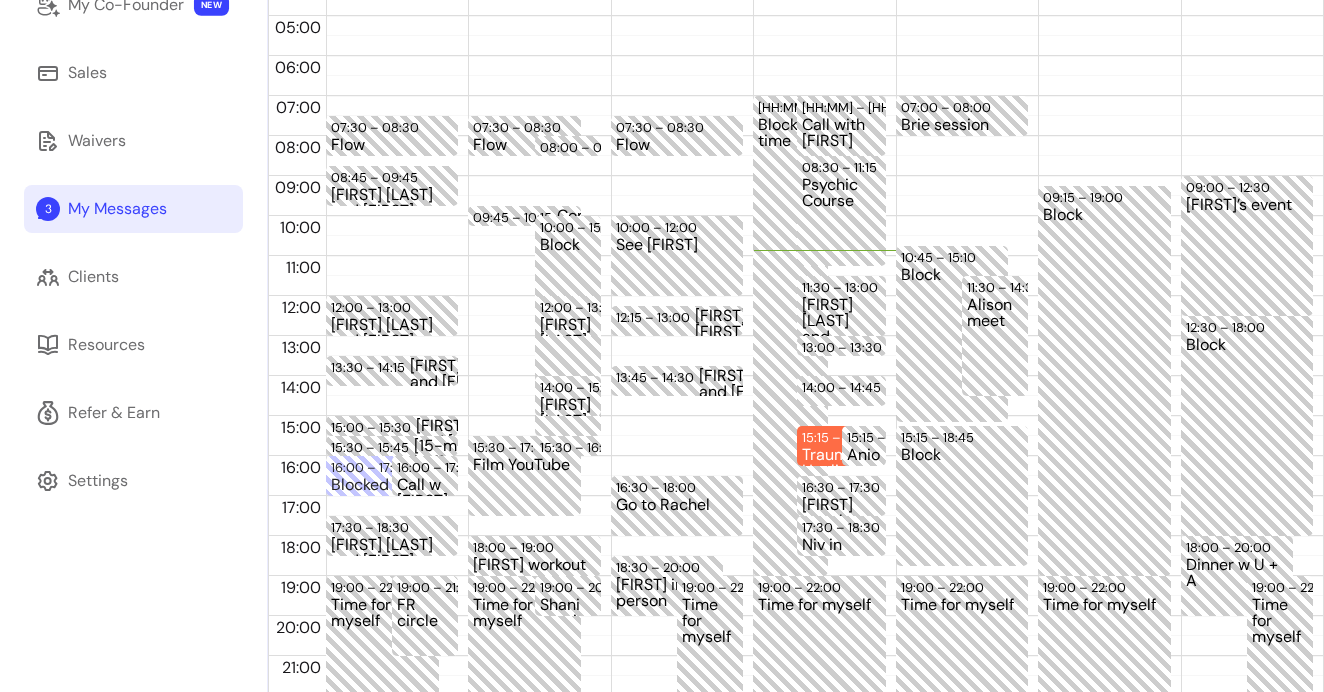 click on "My Messages" at bounding box center (117, 209) 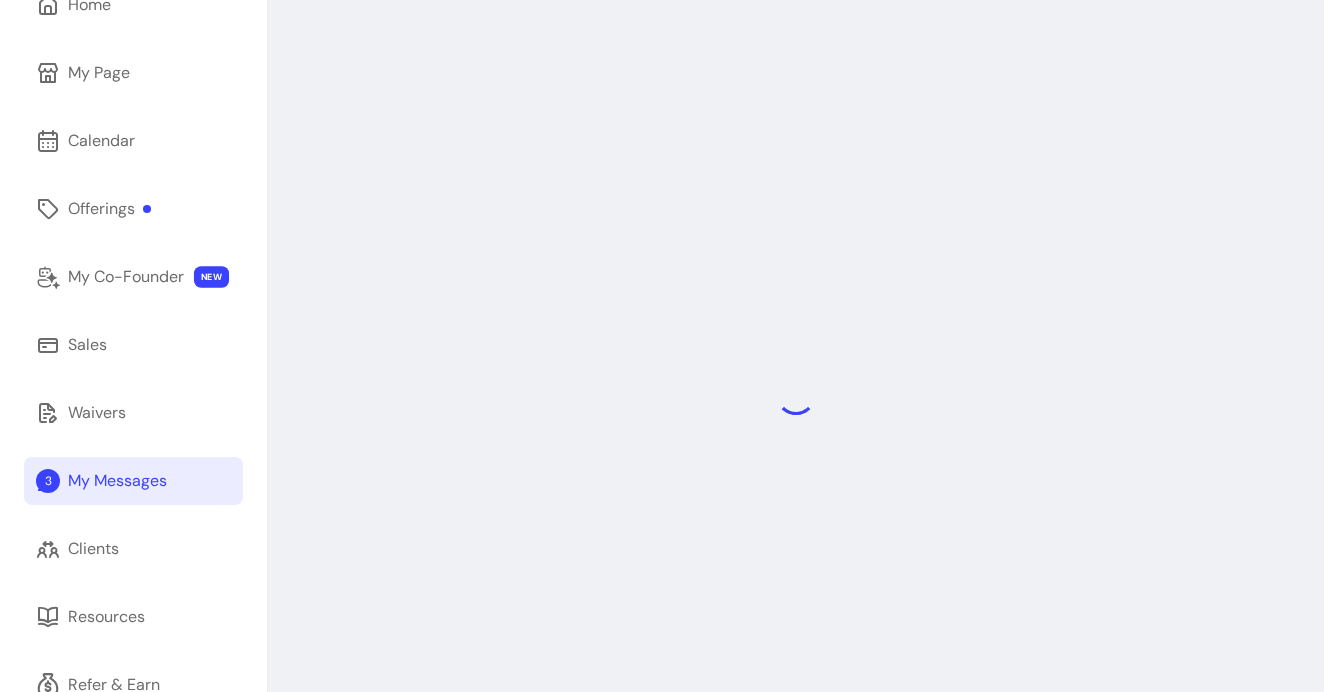 scroll, scrollTop: 140, scrollLeft: 0, axis: vertical 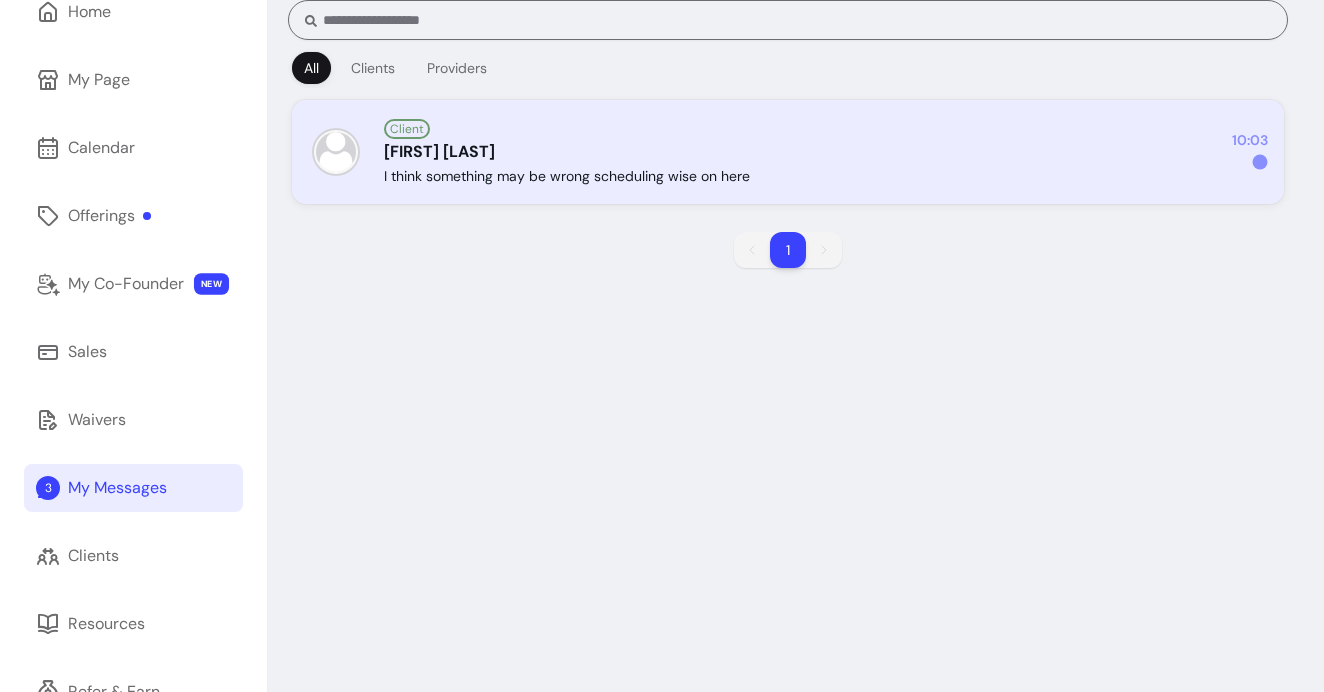 click on "I think something may be wrong scheduling wise on here" at bounding box center [567, 176] 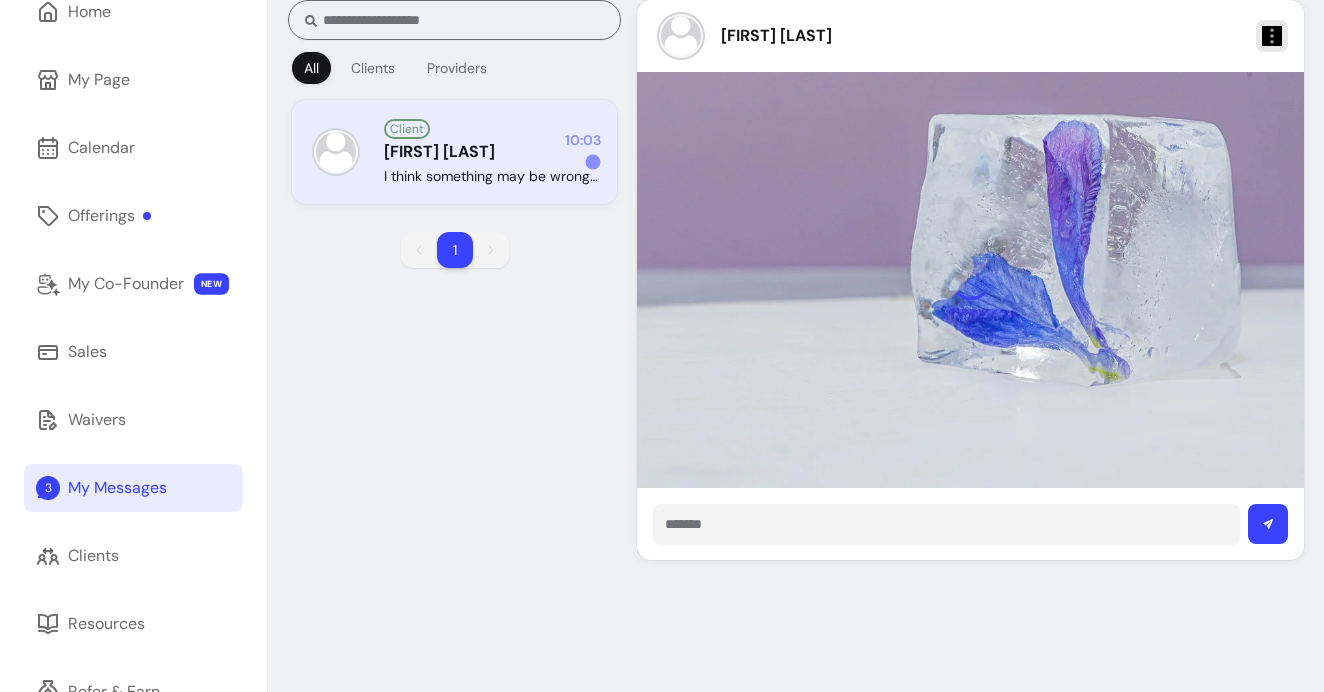 scroll, scrollTop: 0, scrollLeft: 0, axis: both 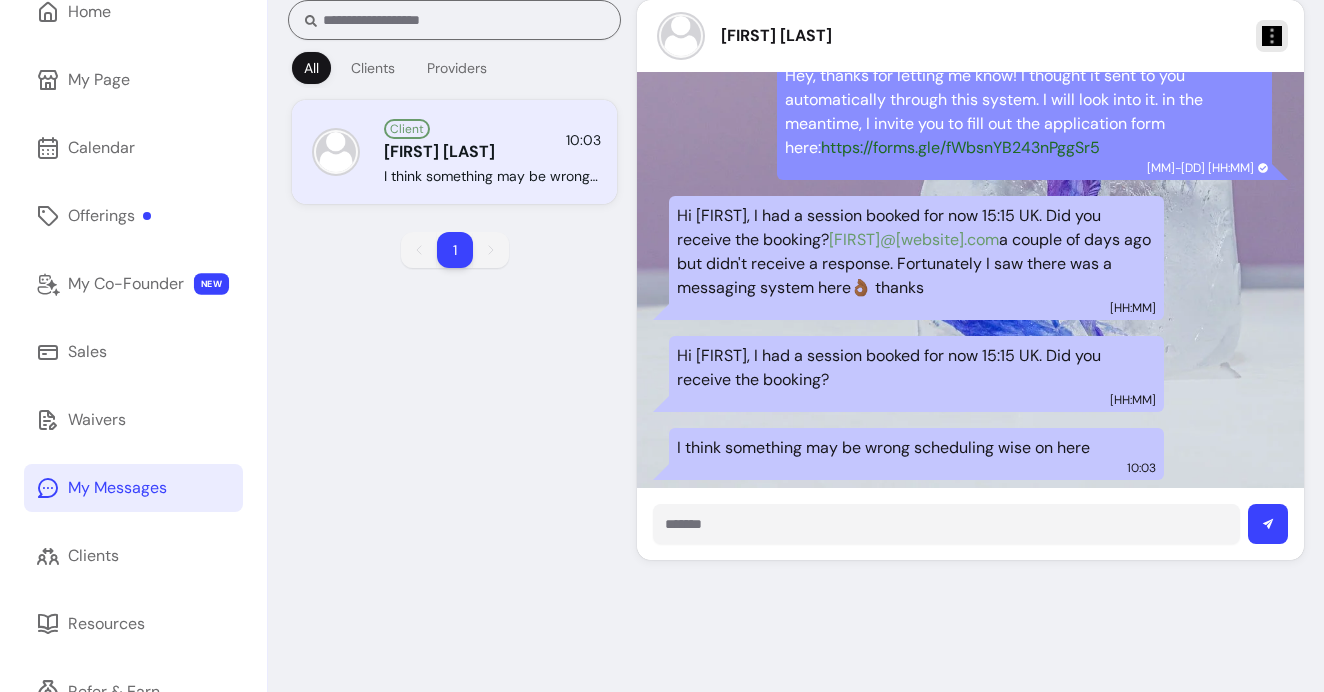 click at bounding box center (946, 524) 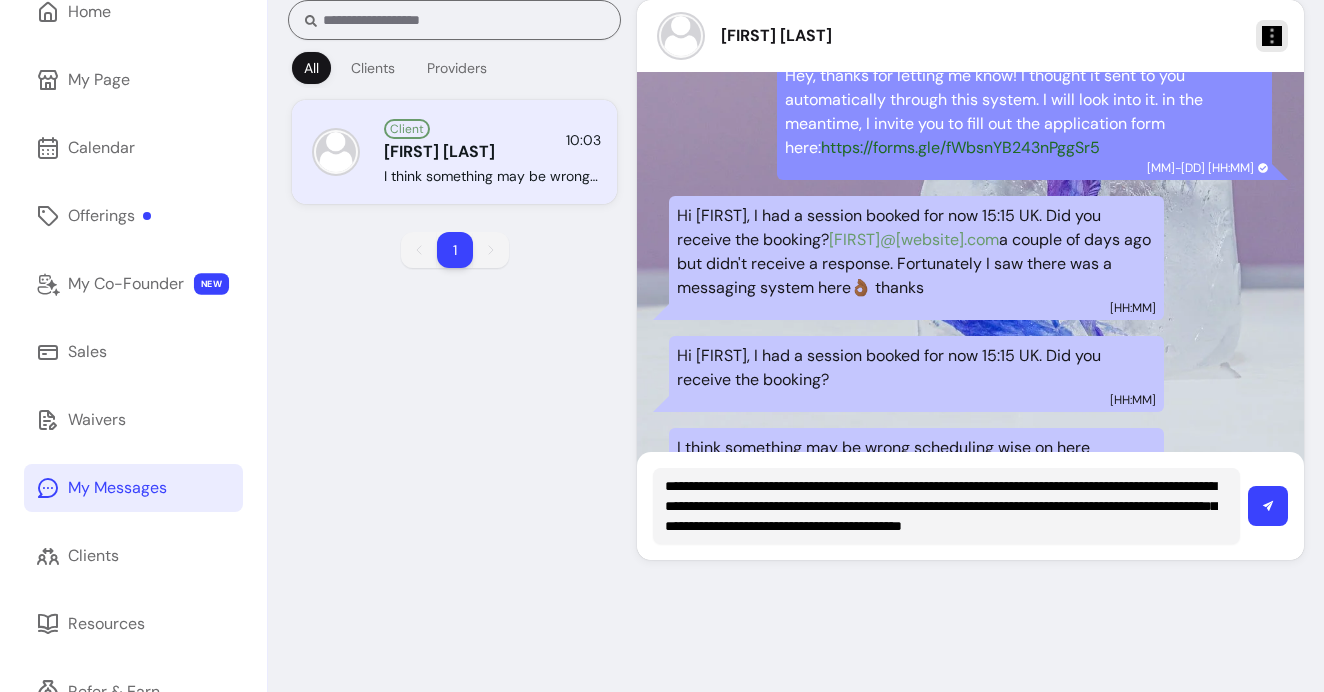 scroll, scrollTop: 0, scrollLeft: 0, axis: both 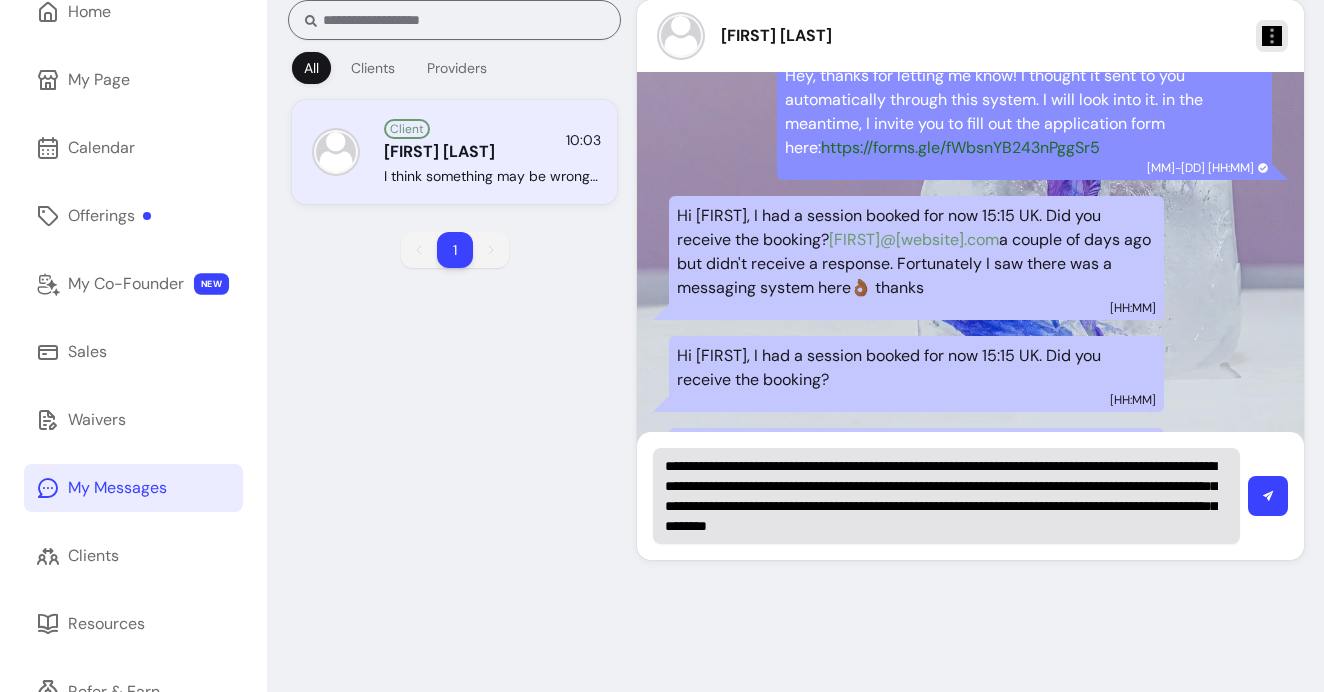 click on "**********" at bounding box center [946, 496] 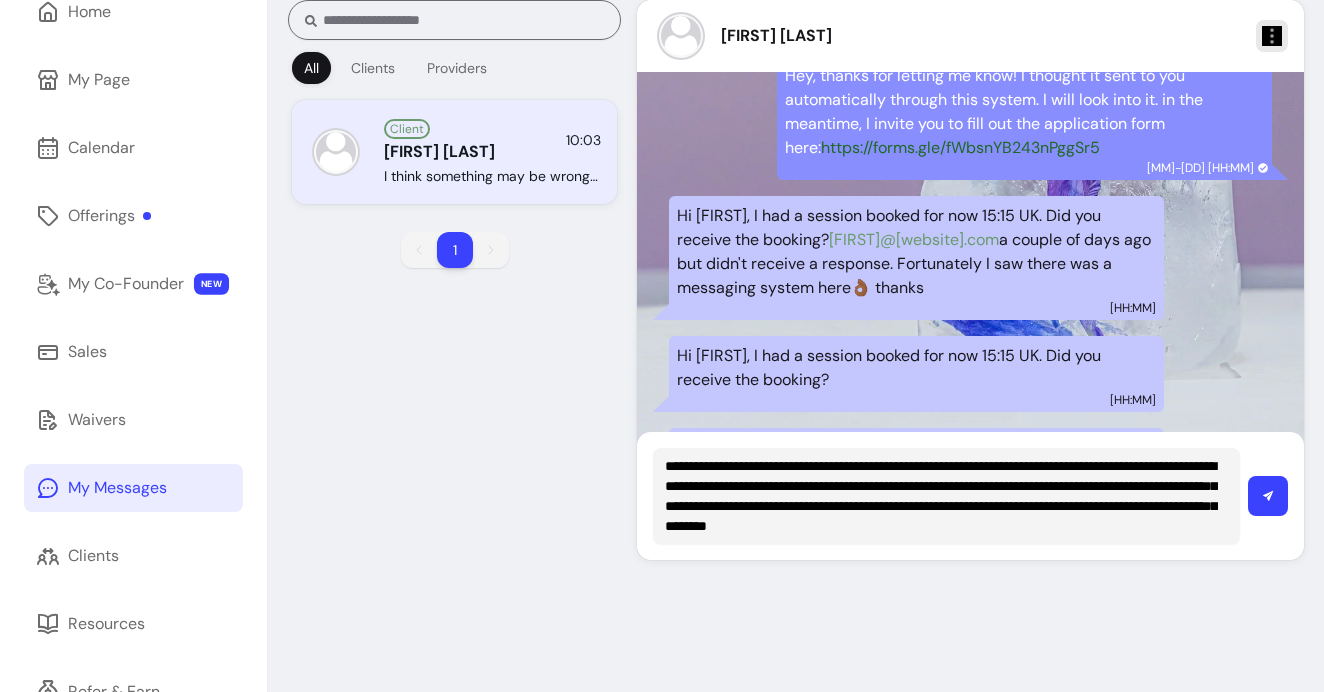 click on "**********" at bounding box center [941, 496] 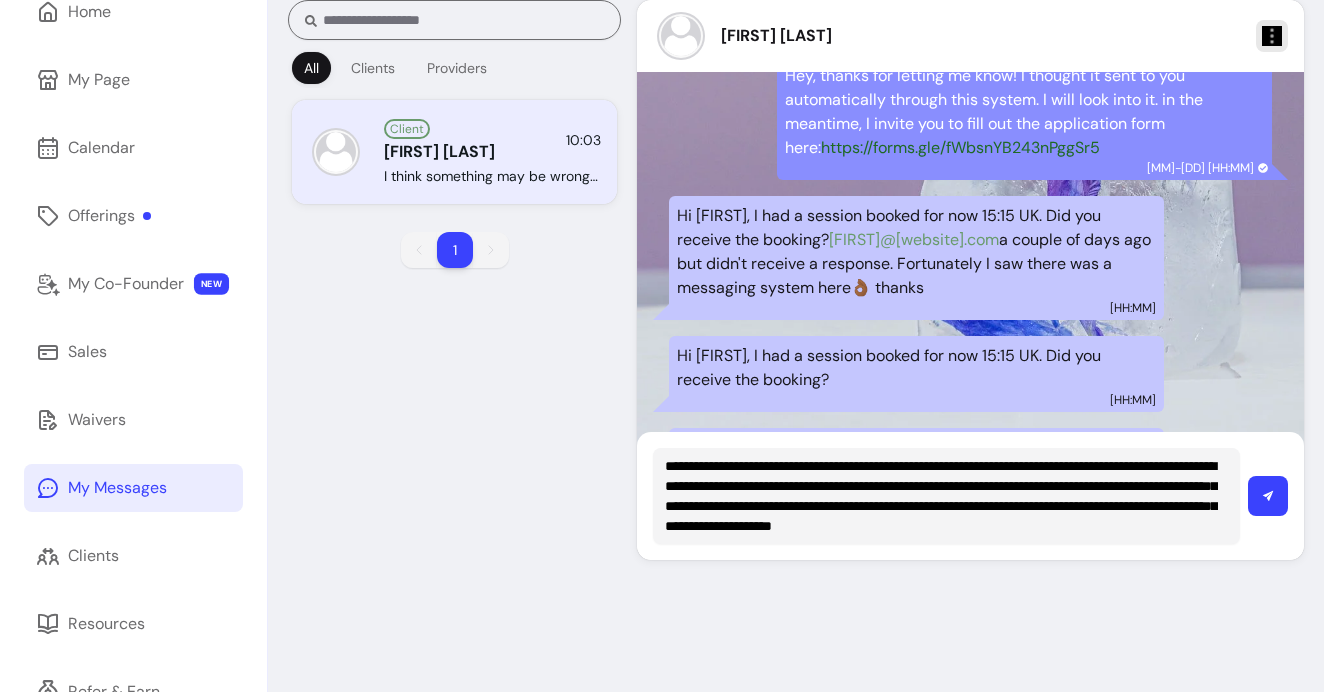 scroll, scrollTop: 19, scrollLeft: 0, axis: vertical 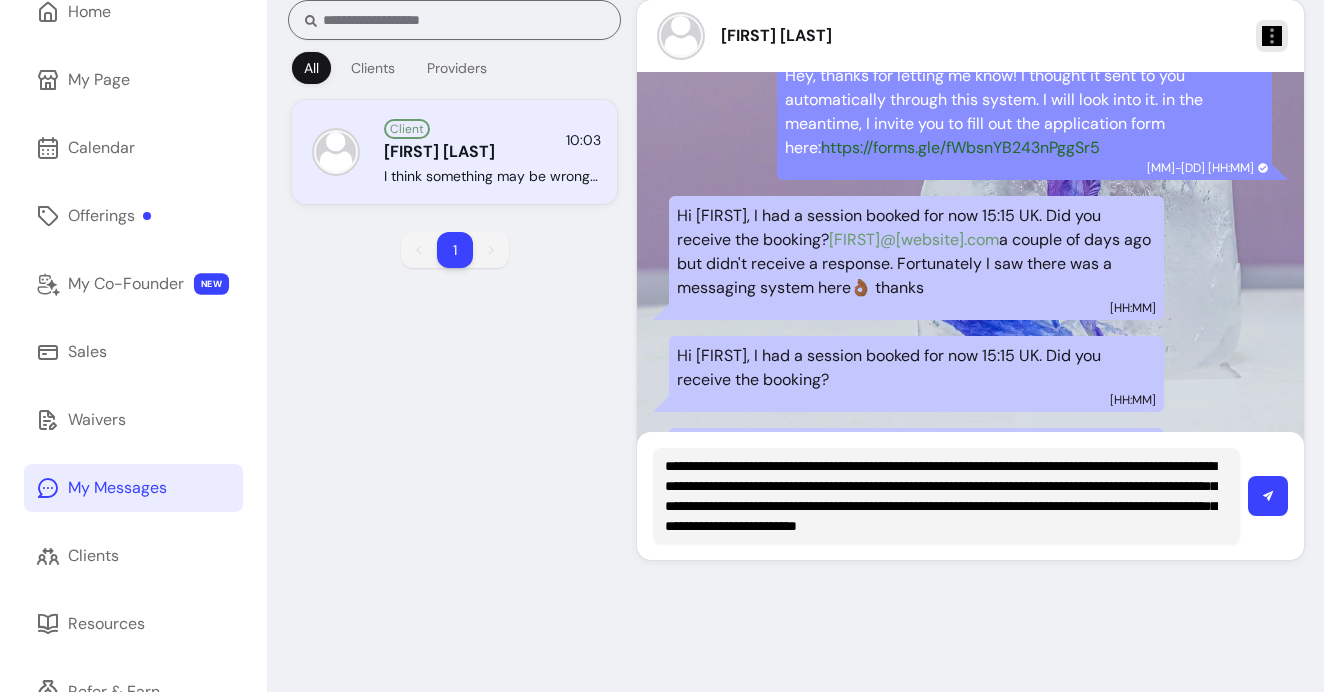 type on "**********" 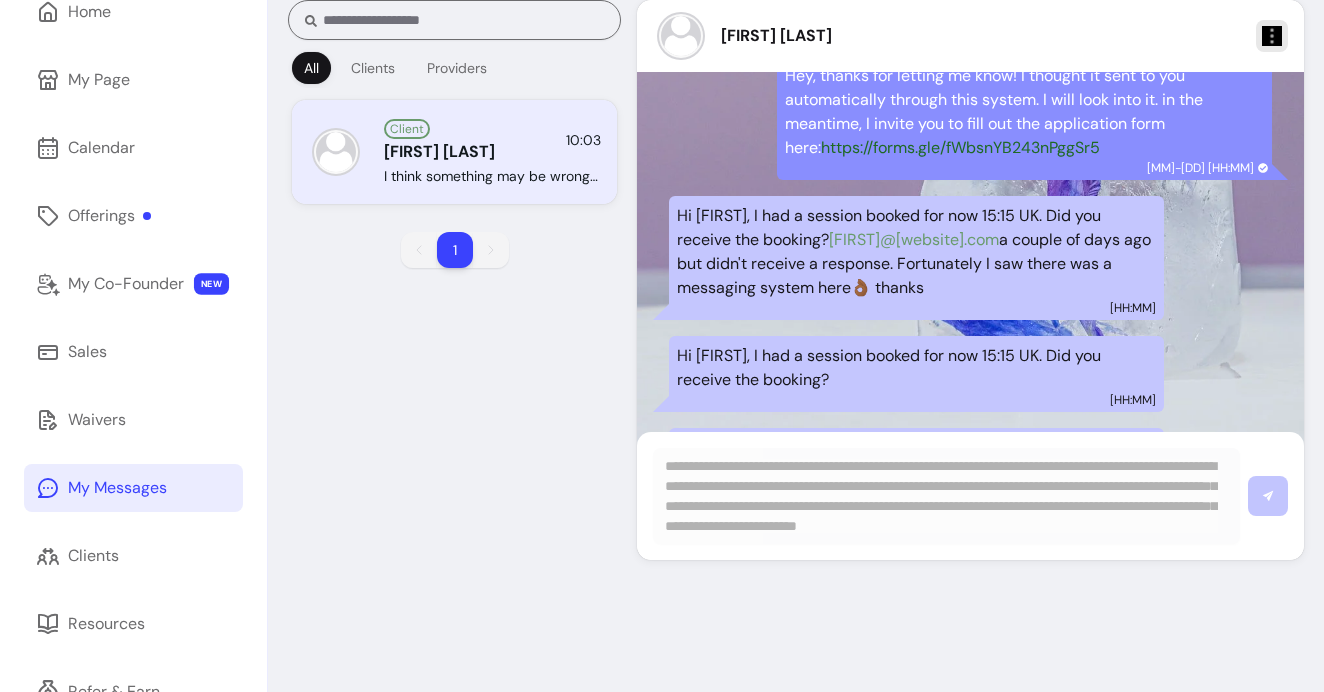 type 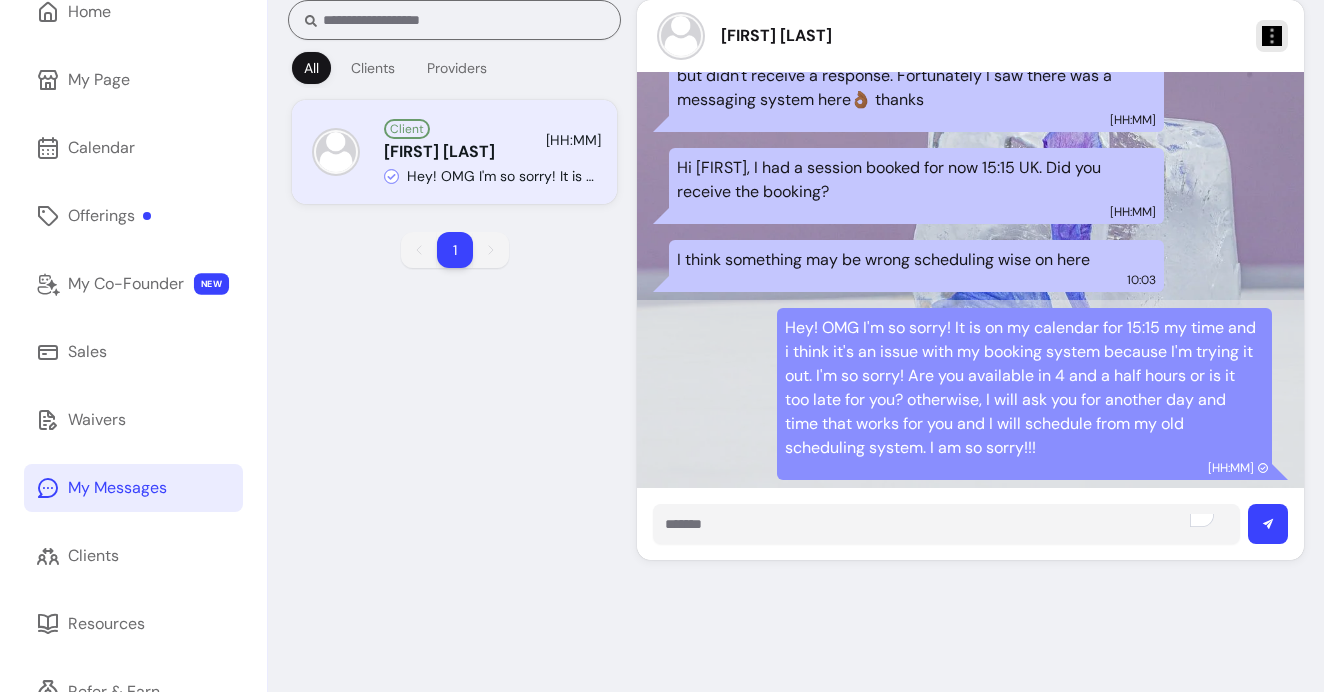 scroll, scrollTop: 0, scrollLeft: 0, axis: both 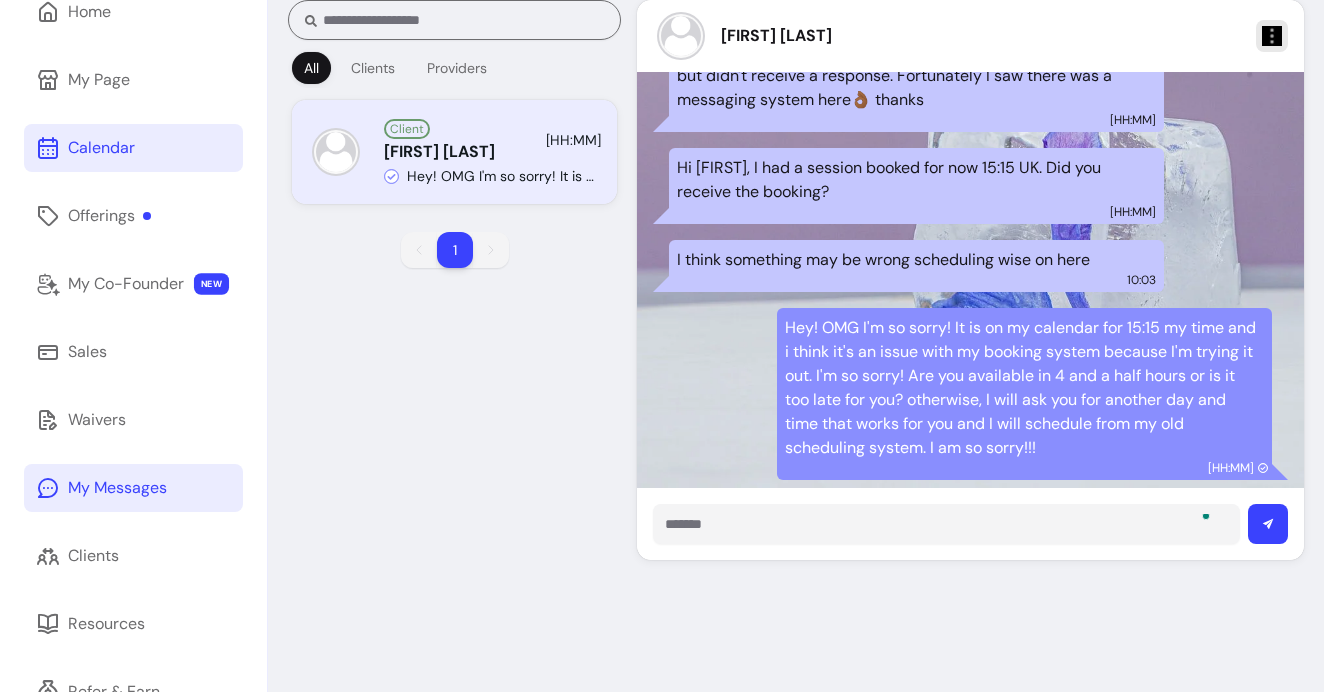 click on "Calendar" at bounding box center [133, 148] 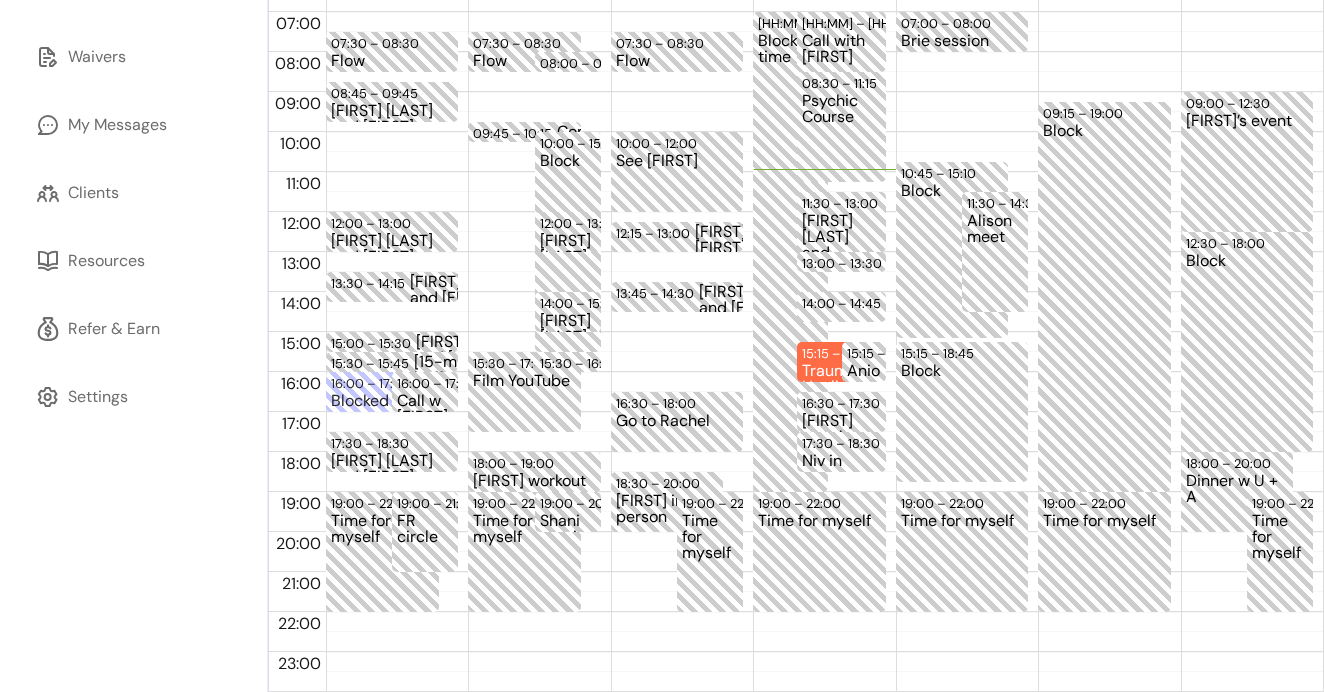 scroll, scrollTop: 0, scrollLeft: 0, axis: both 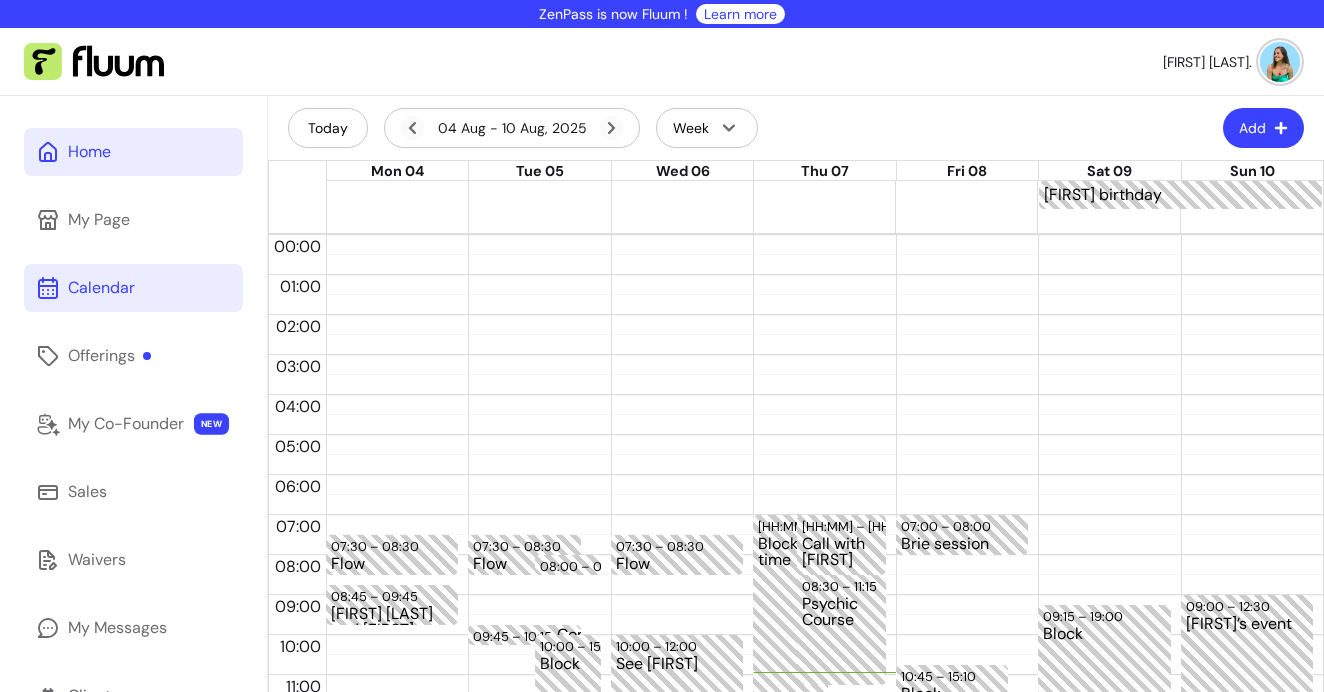 click on "Home" at bounding box center [89, 152] 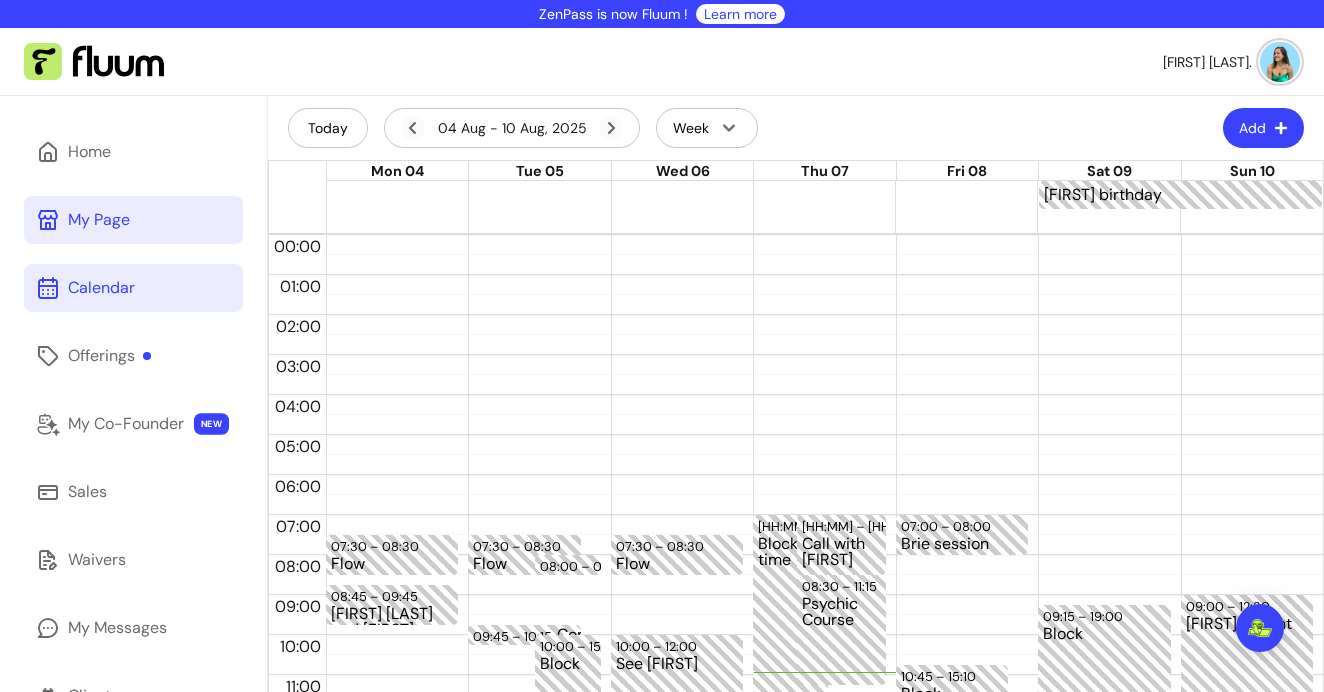click on "My Page" at bounding box center [99, 220] 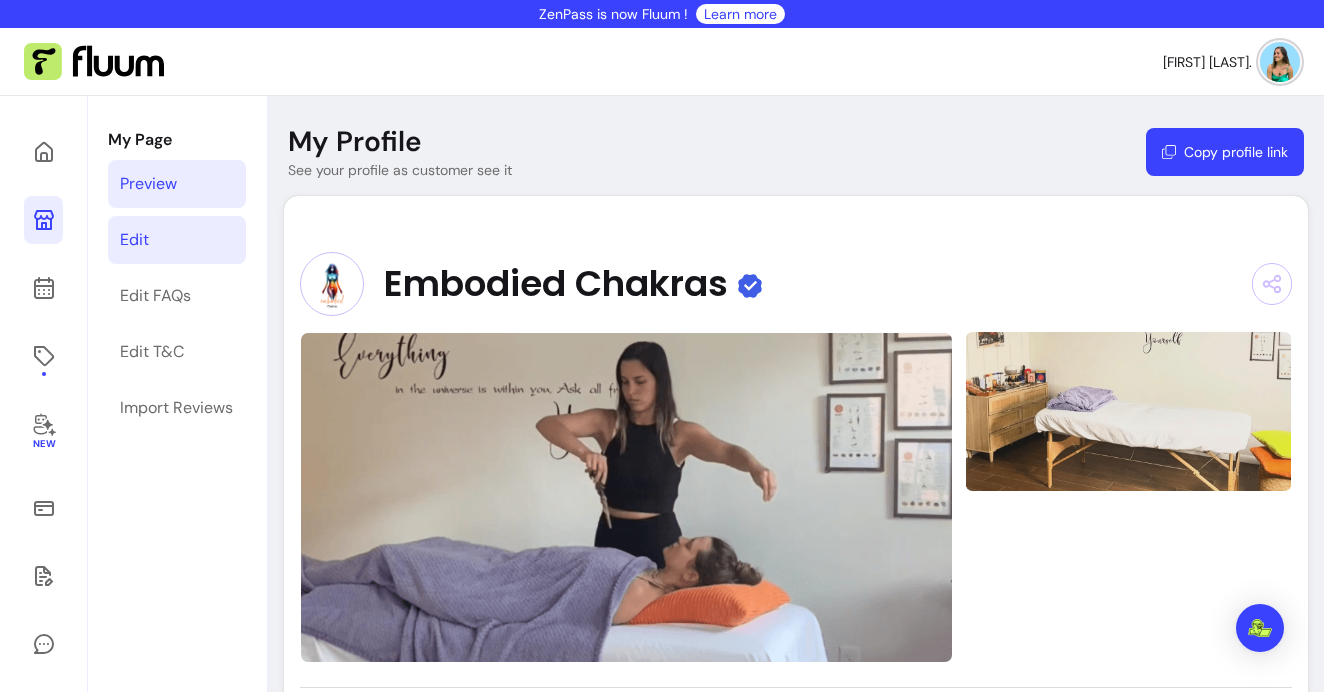 click on "Edit" at bounding box center (177, 240) 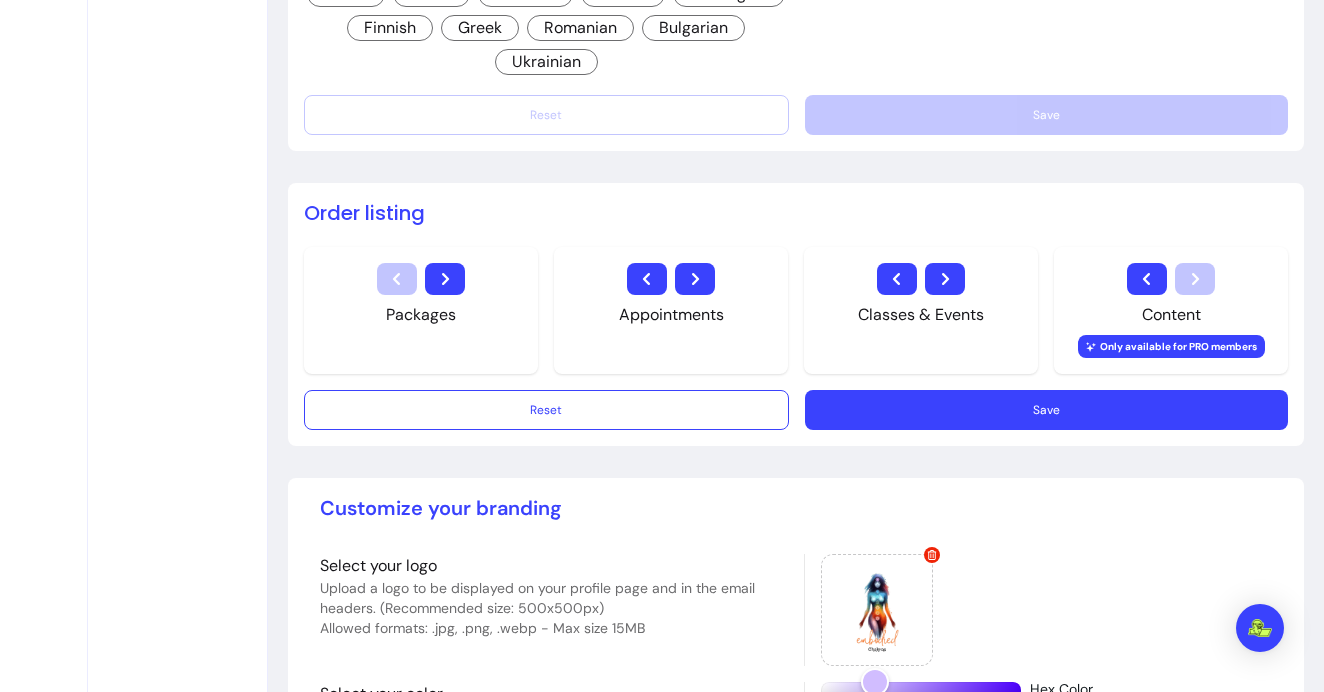 scroll, scrollTop: 1470, scrollLeft: 0, axis: vertical 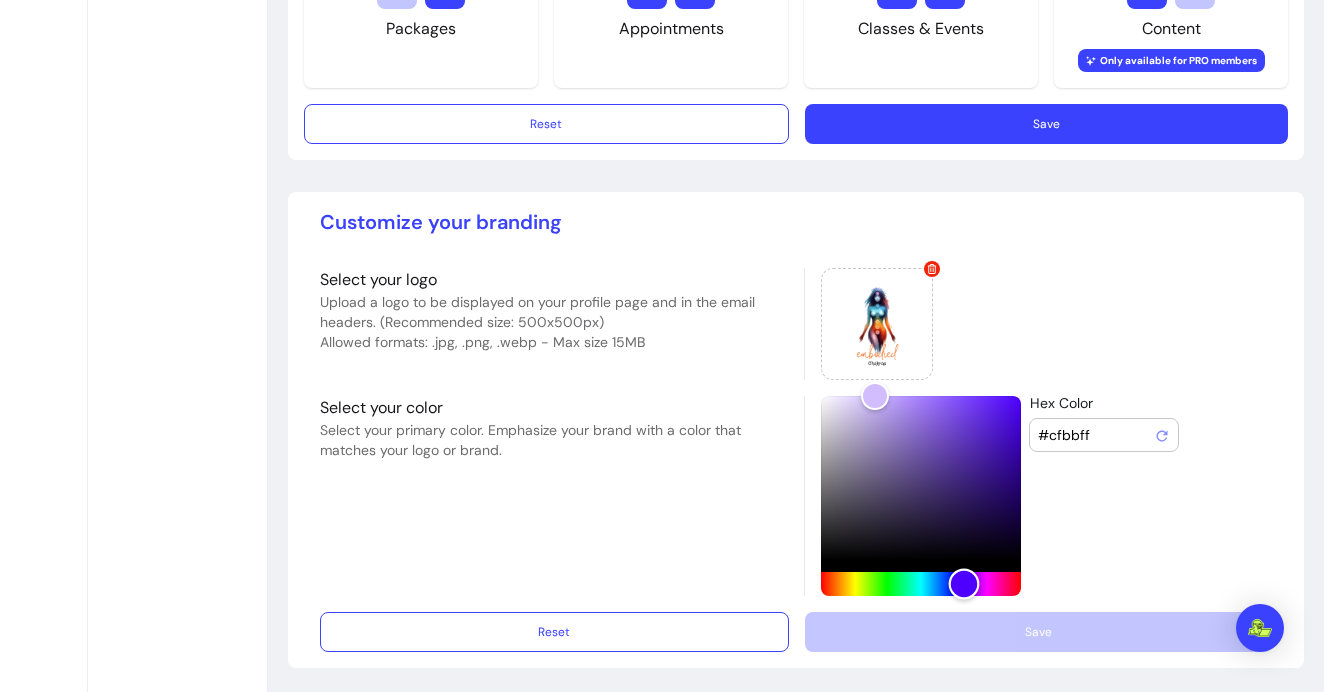 click at bounding box center [921, 584] 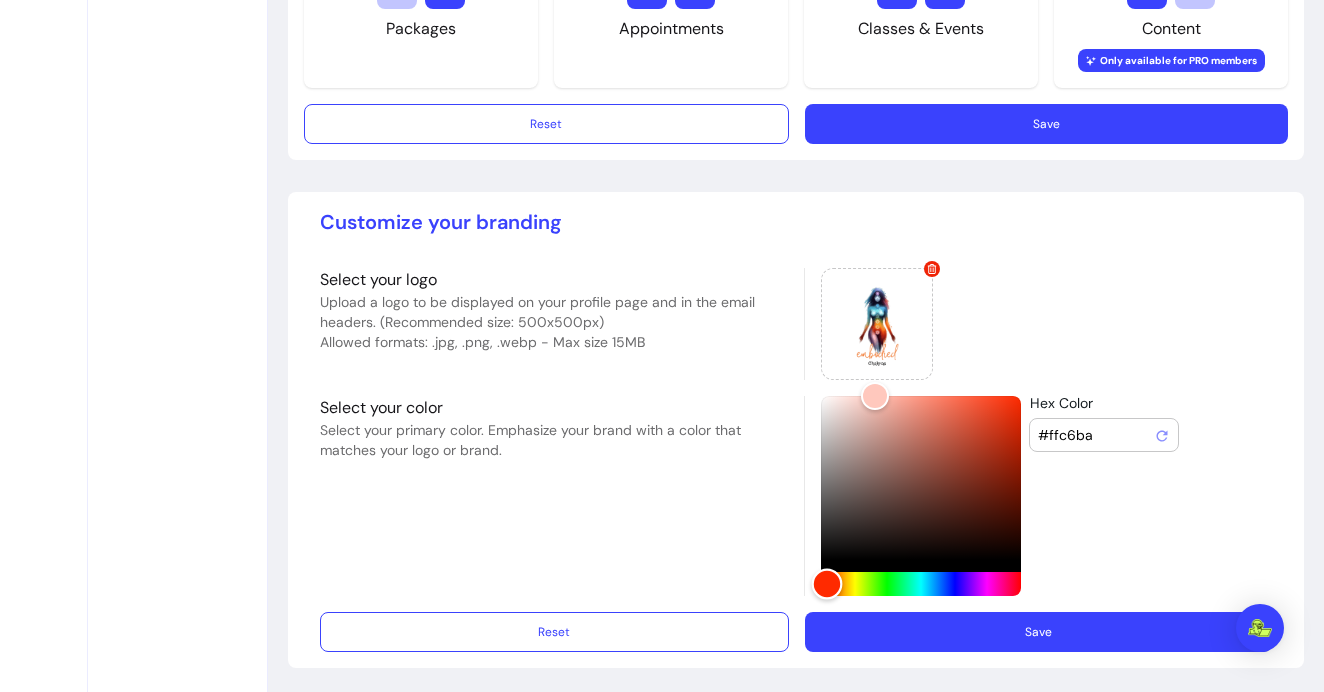 click at bounding box center [921, 584] 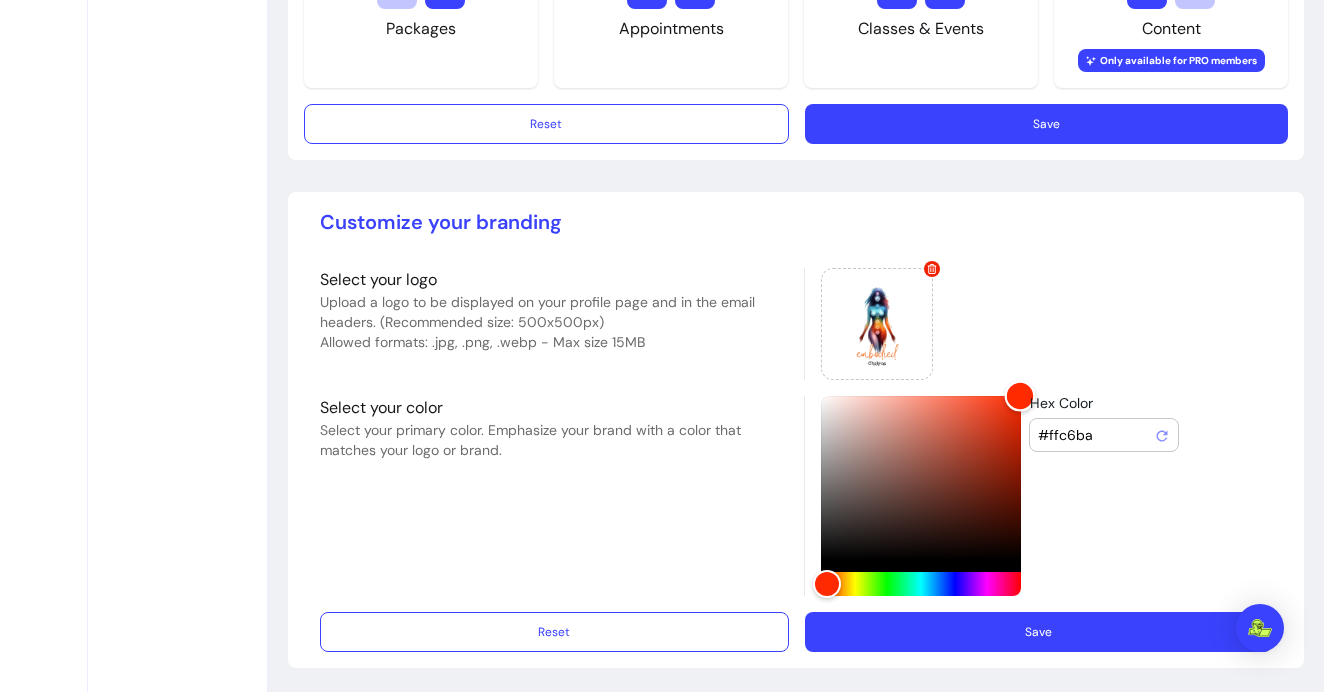 type on "#ff2a00" 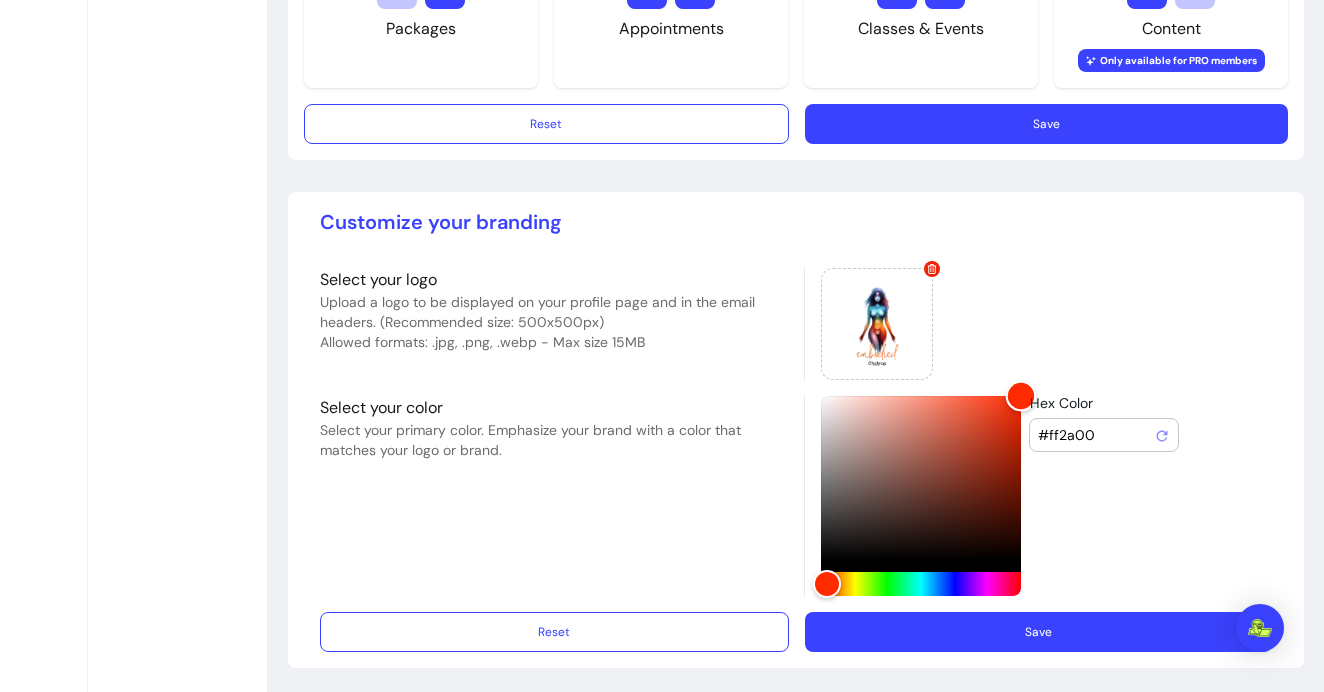 drag, startPoint x: 992, startPoint y: 408, endPoint x: 1024, endPoint y: 379, distance: 43.185646 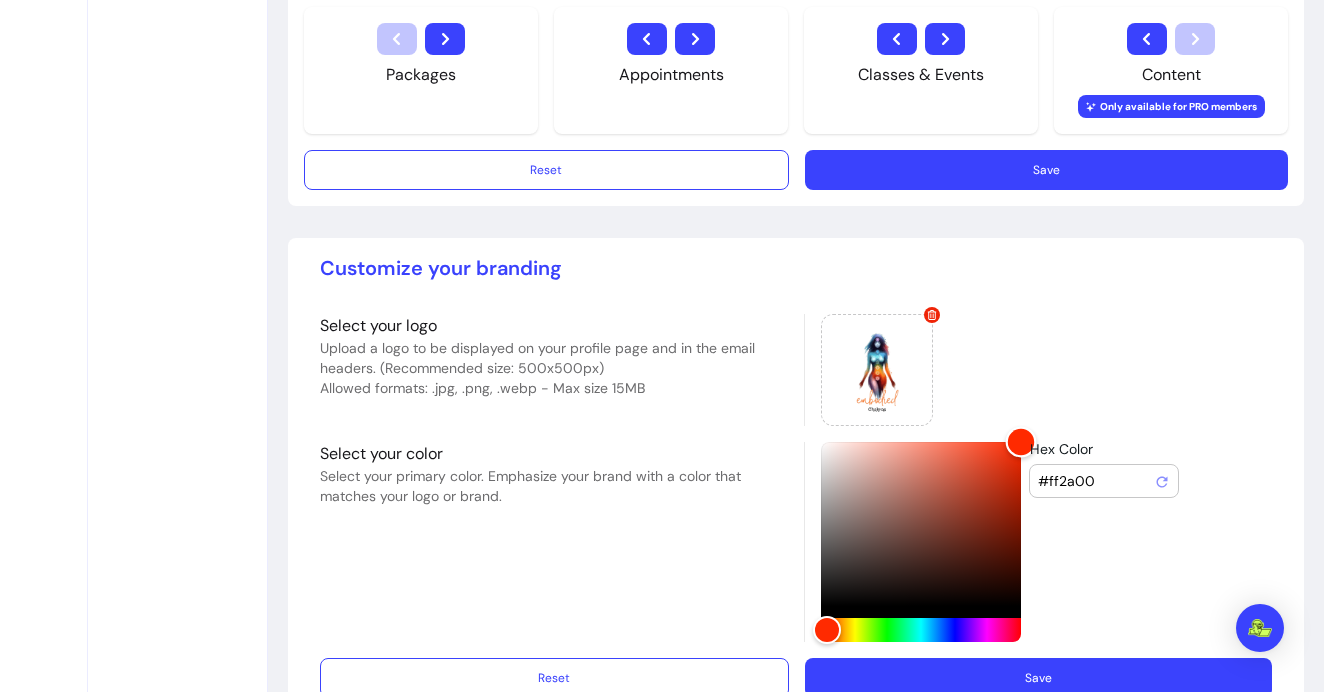 scroll, scrollTop: 1470, scrollLeft: 0, axis: vertical 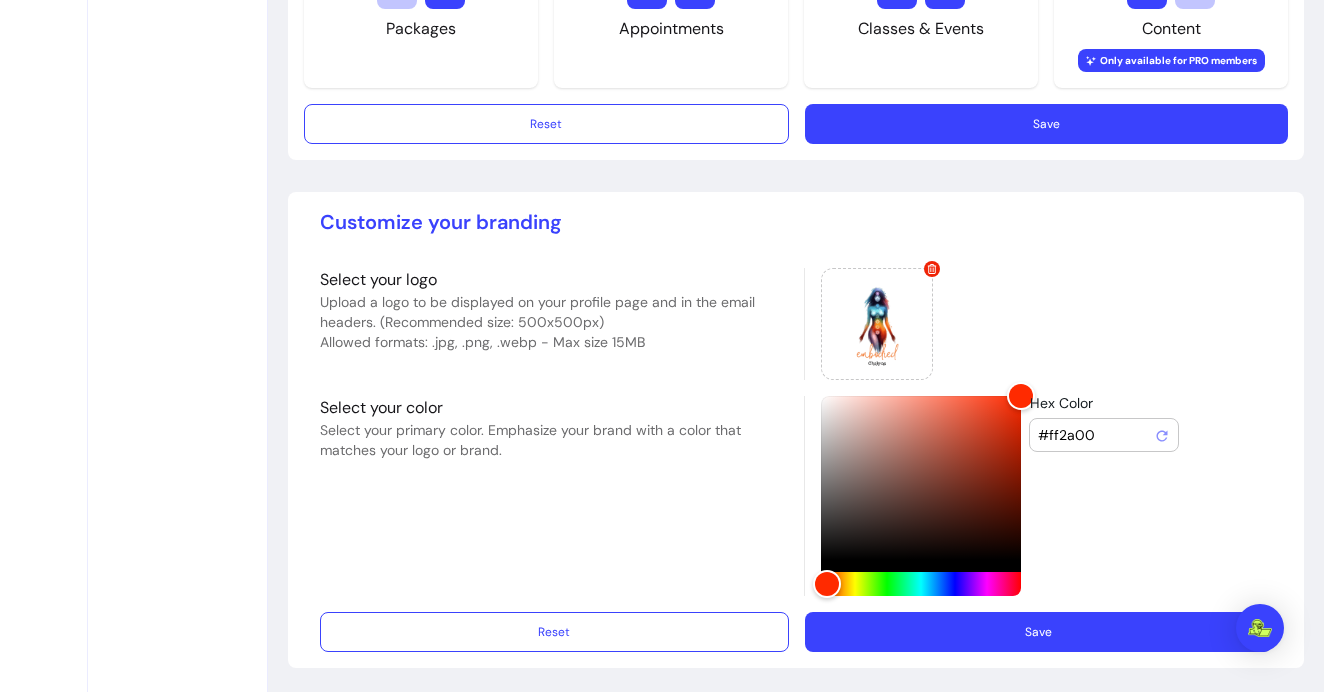 click on "Save" at bounding box center (1038, 632) 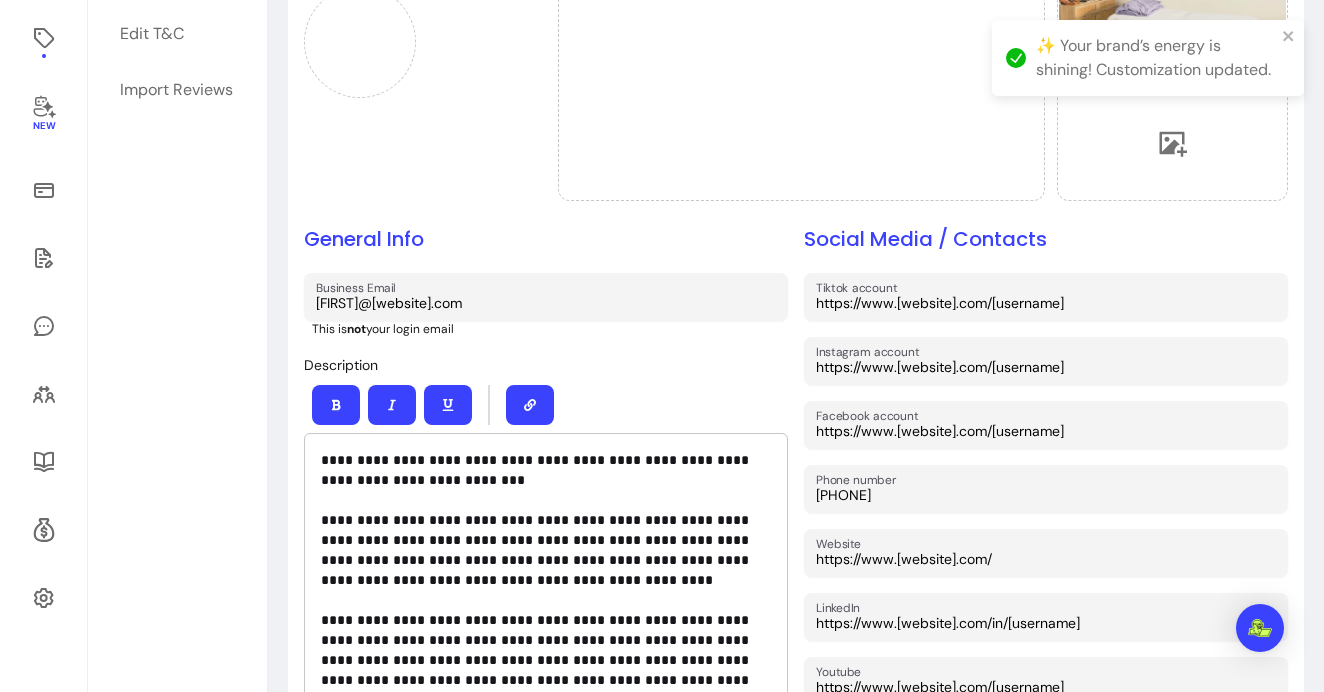 scroll, scrollTop: 0, scrollLeft: 0, axis: both 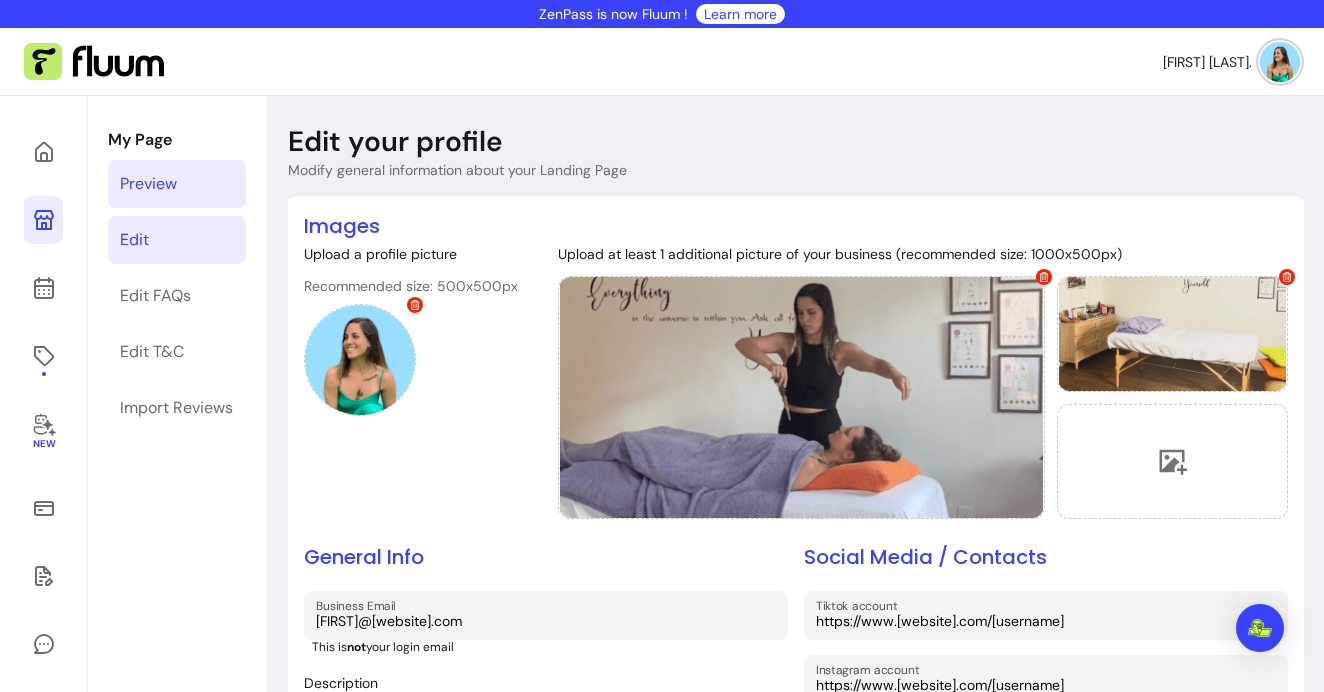 click on "Preview" at bounding box center (148, 184) 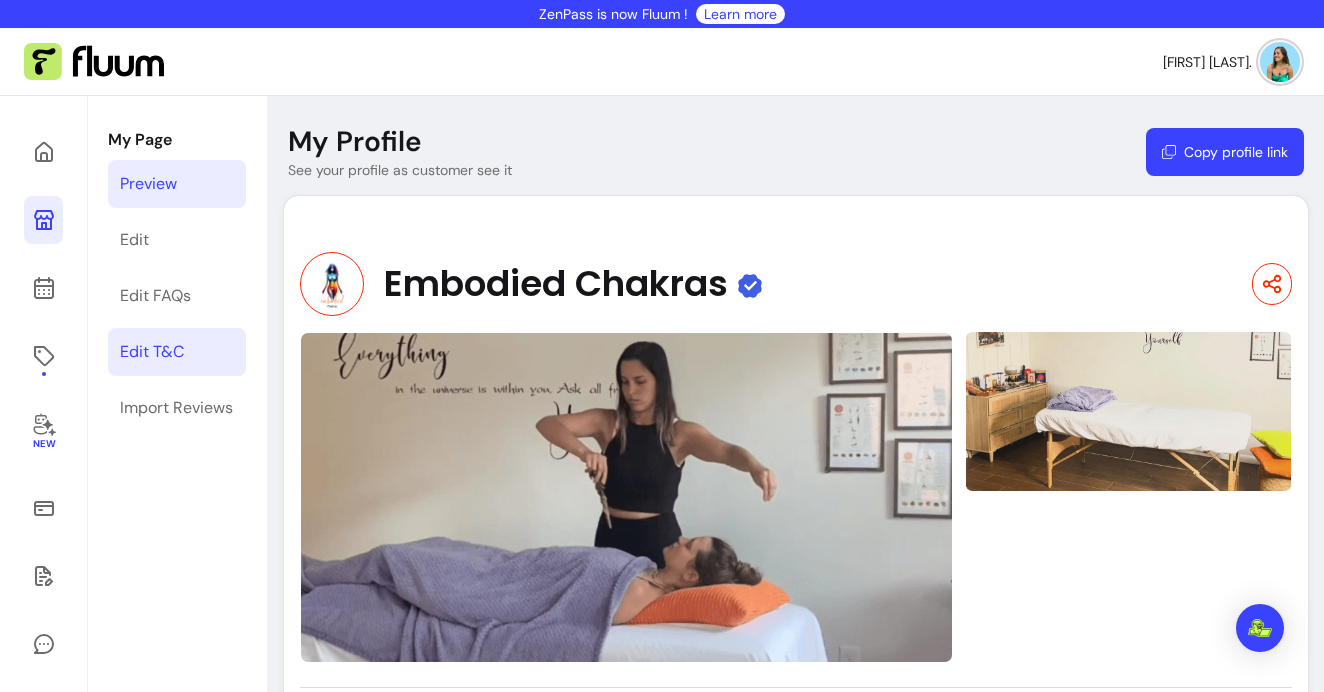 click on "Edit T&C" at bounding box center (177, 352) 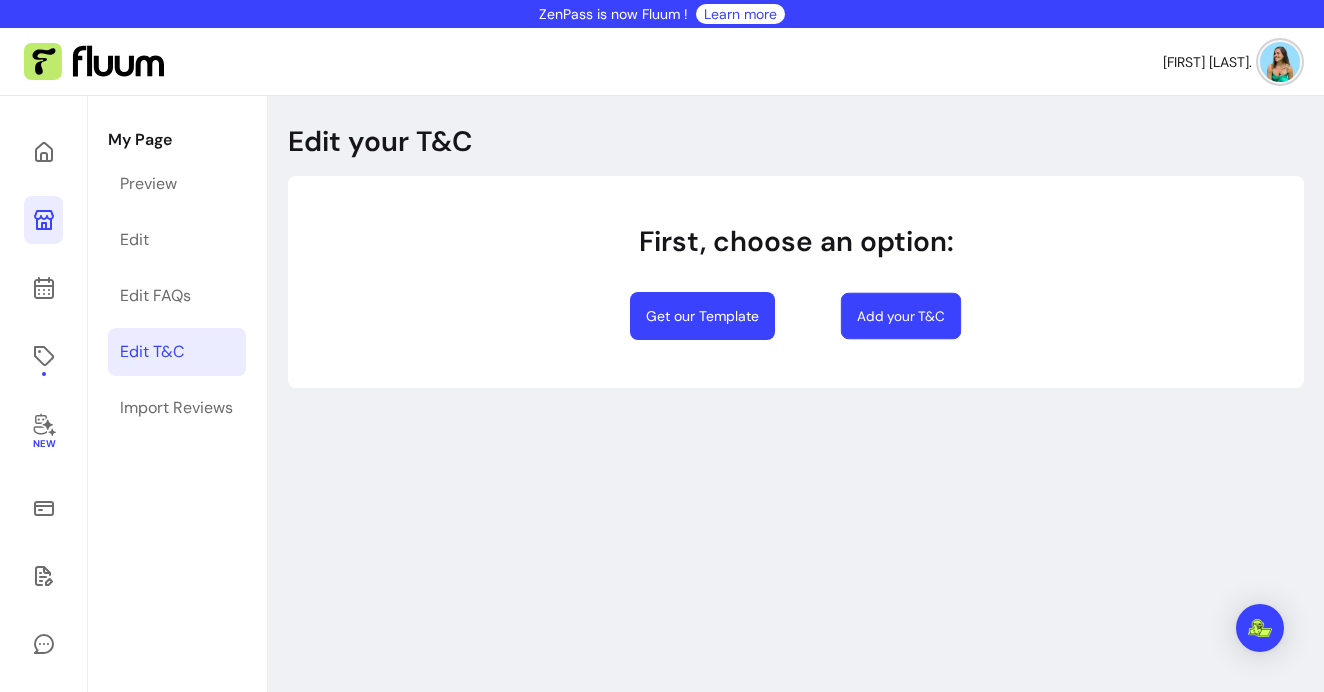 select on "*" 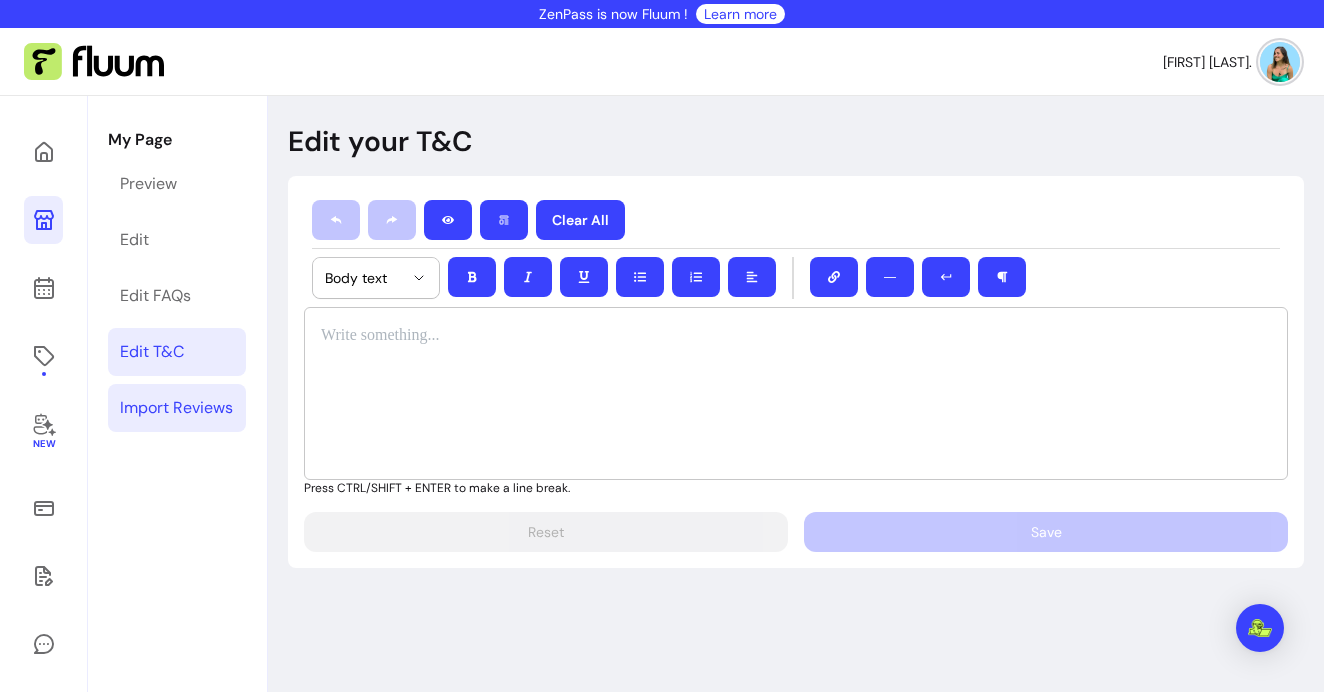 click on "Import Reviews" at bounding box center (176, 408) 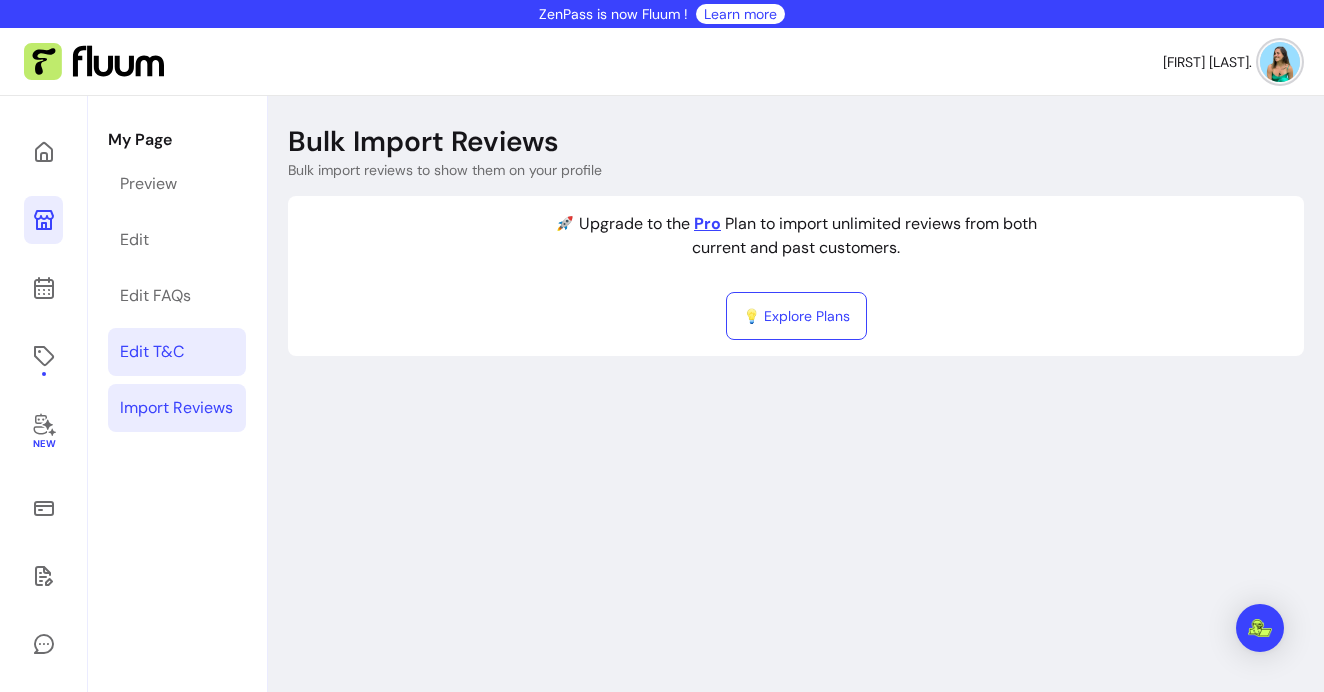click on "Edit T&C" at bounding box center (152, 352) 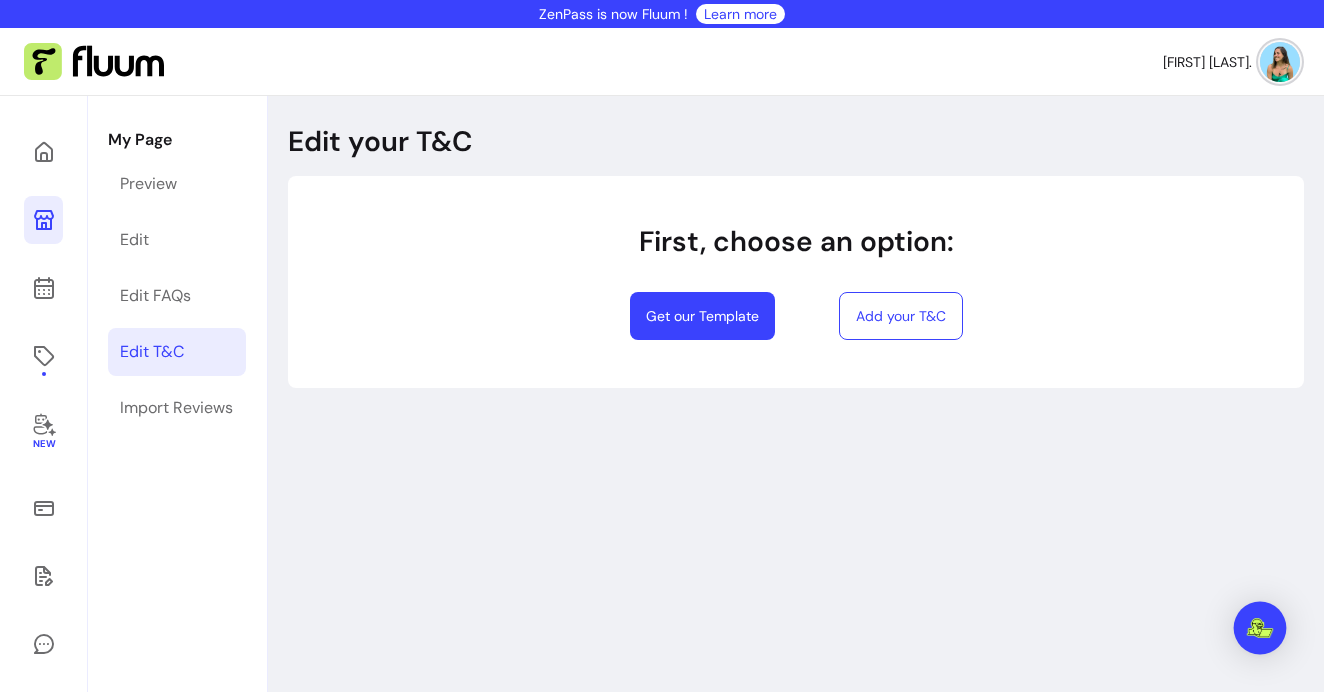 click at bounding box center (1260, 628) 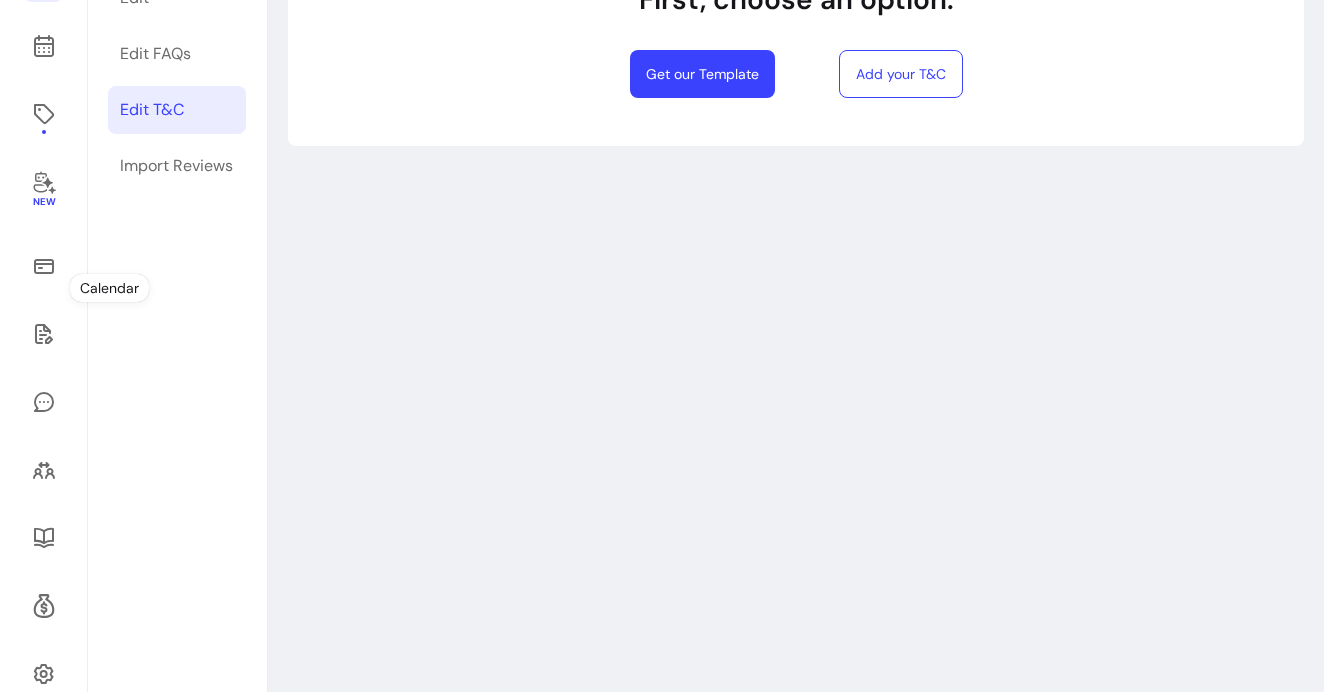 scroll, scrollTop: 280, scrollLeft: 0, axis: vertical 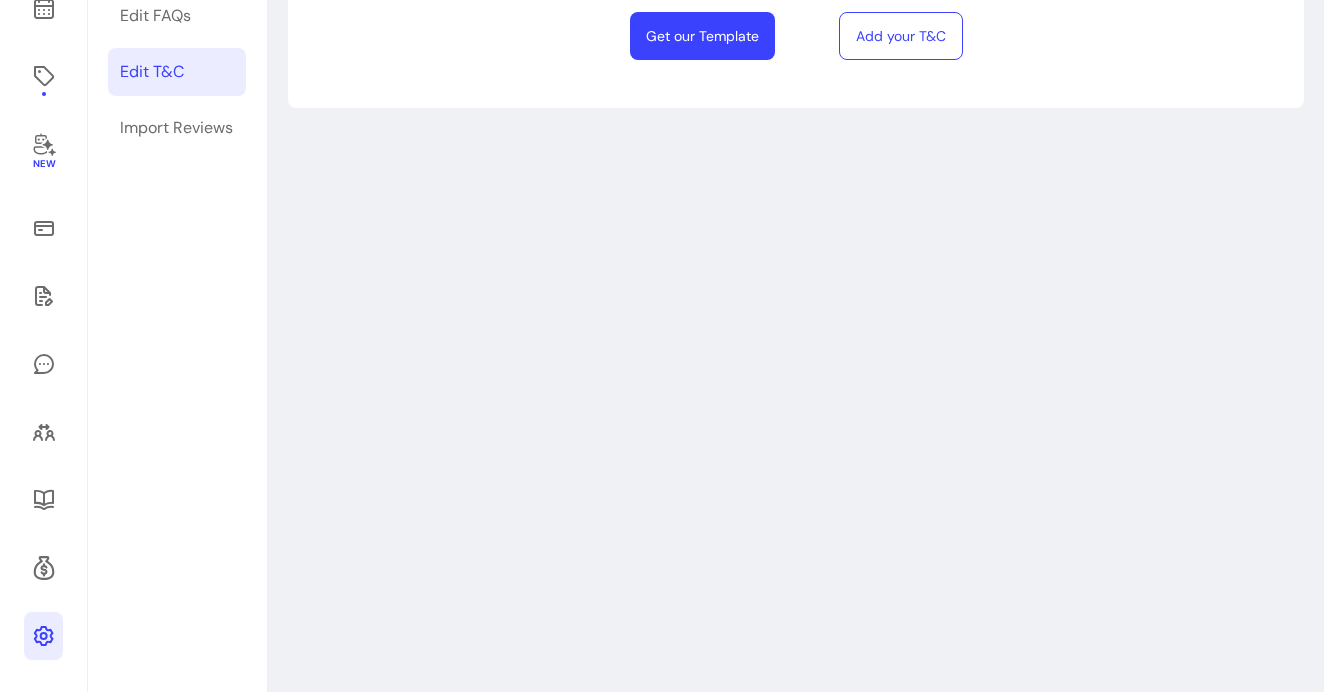 click 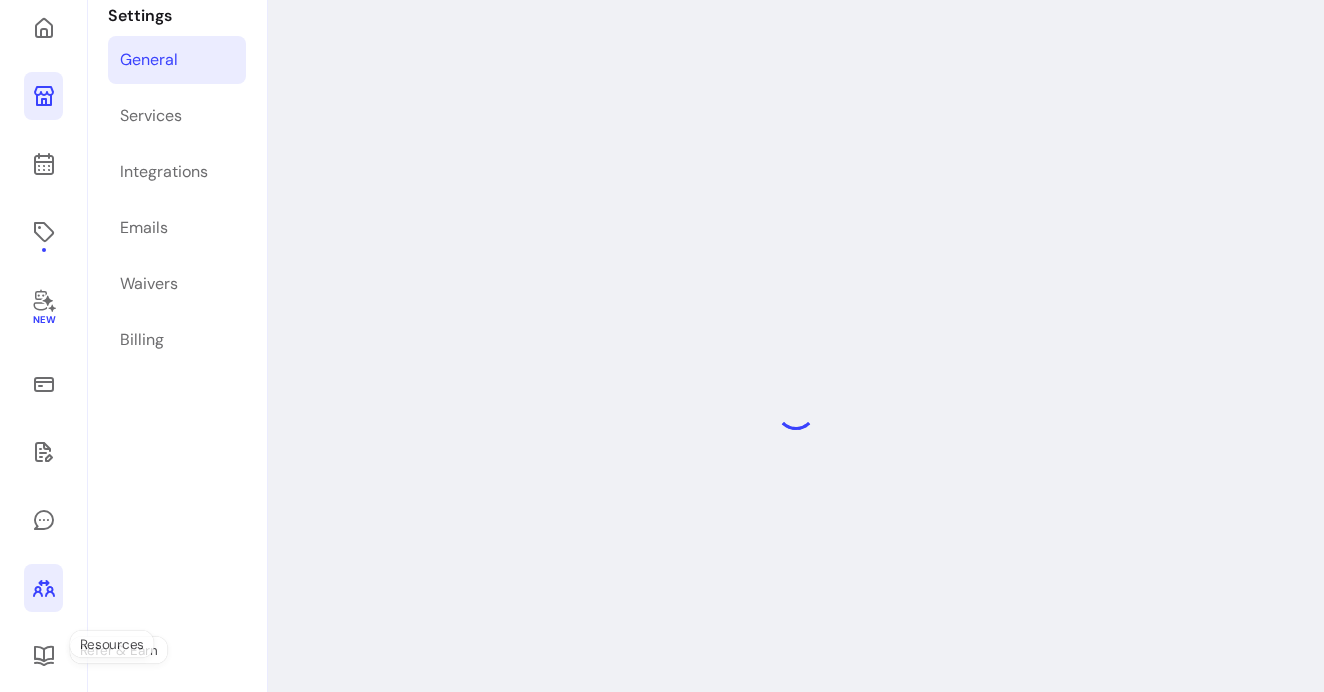 scroll, scrollTop: 96, scrollLeft: 0, axis: vertical 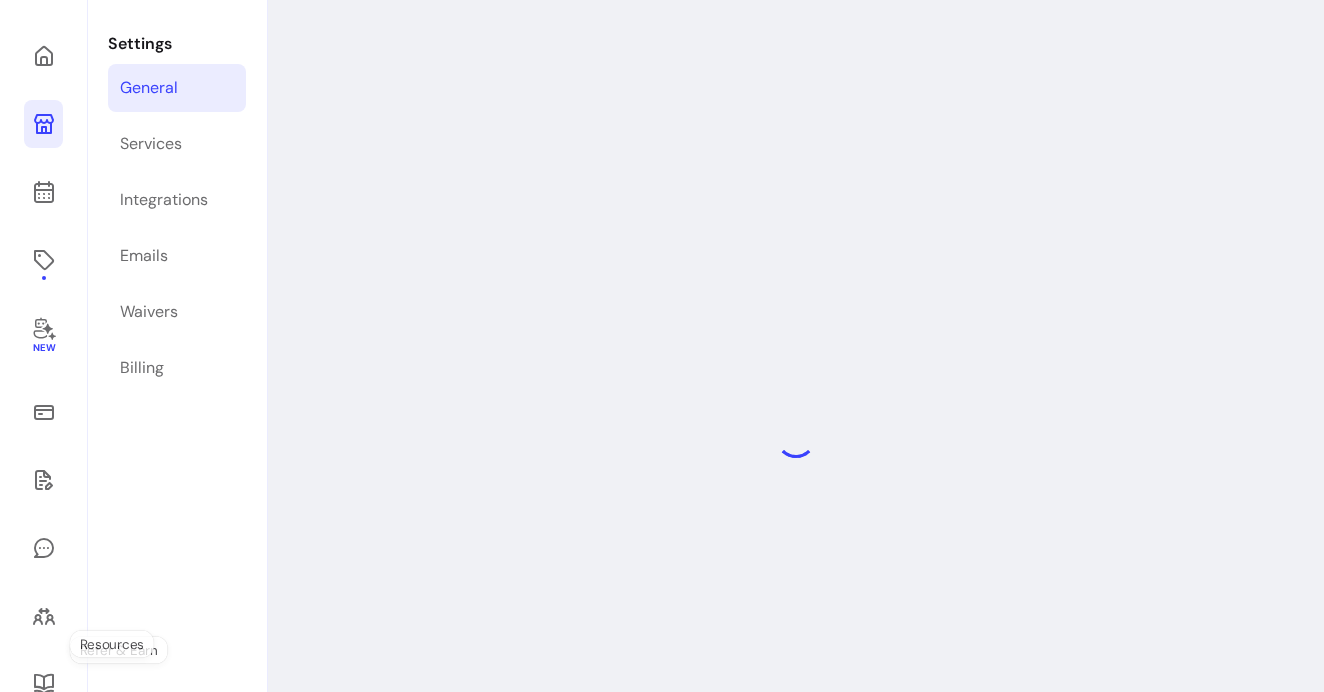 select on "**********" 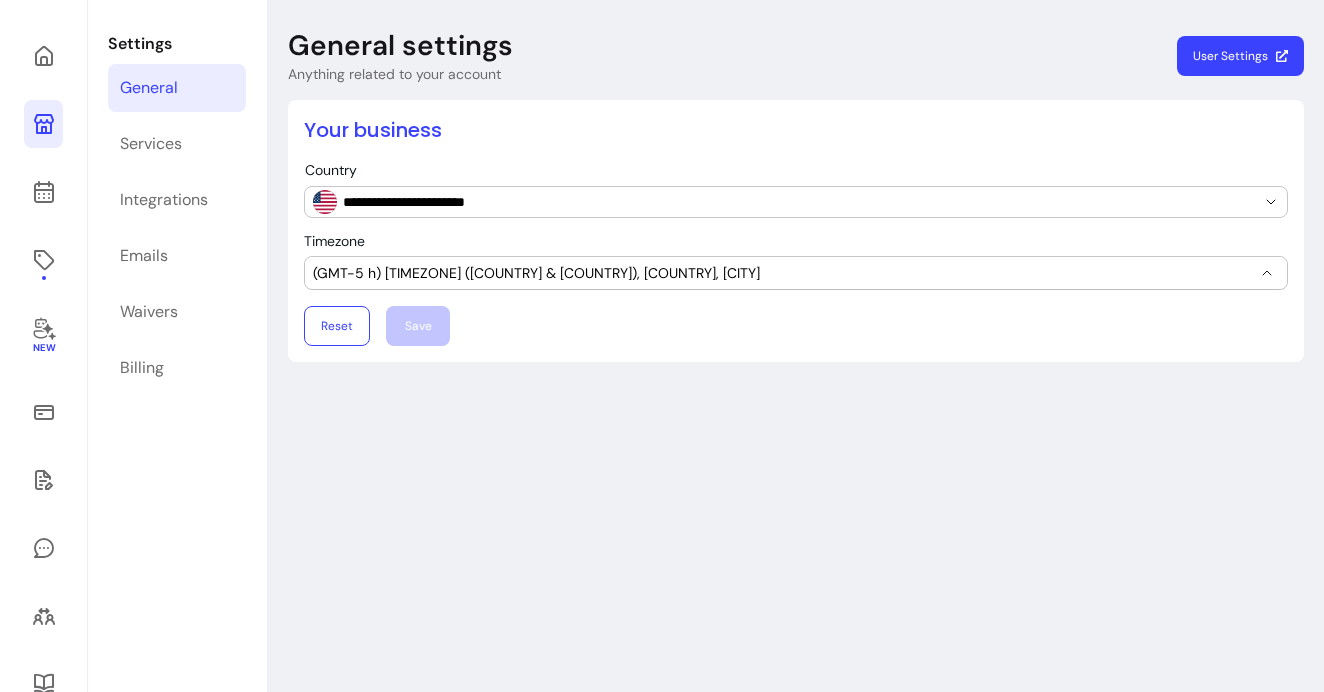 click on "(GMT-5 h) [TIMEZONE] ([COUNTRY] & [COUNTRY]), [COUNTRY], [CITY]" at bounding box center (784, 273) 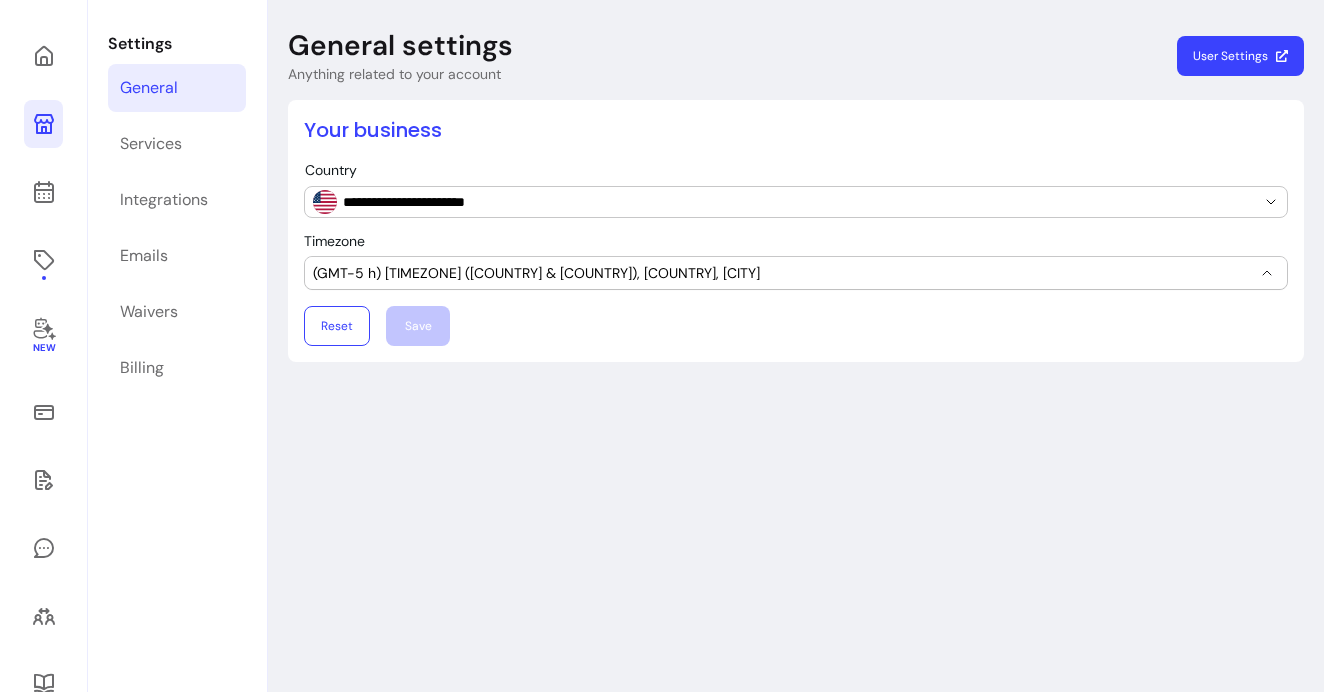 scroll, scrollTop: 121, scrollLeft: 0, axis: vertical 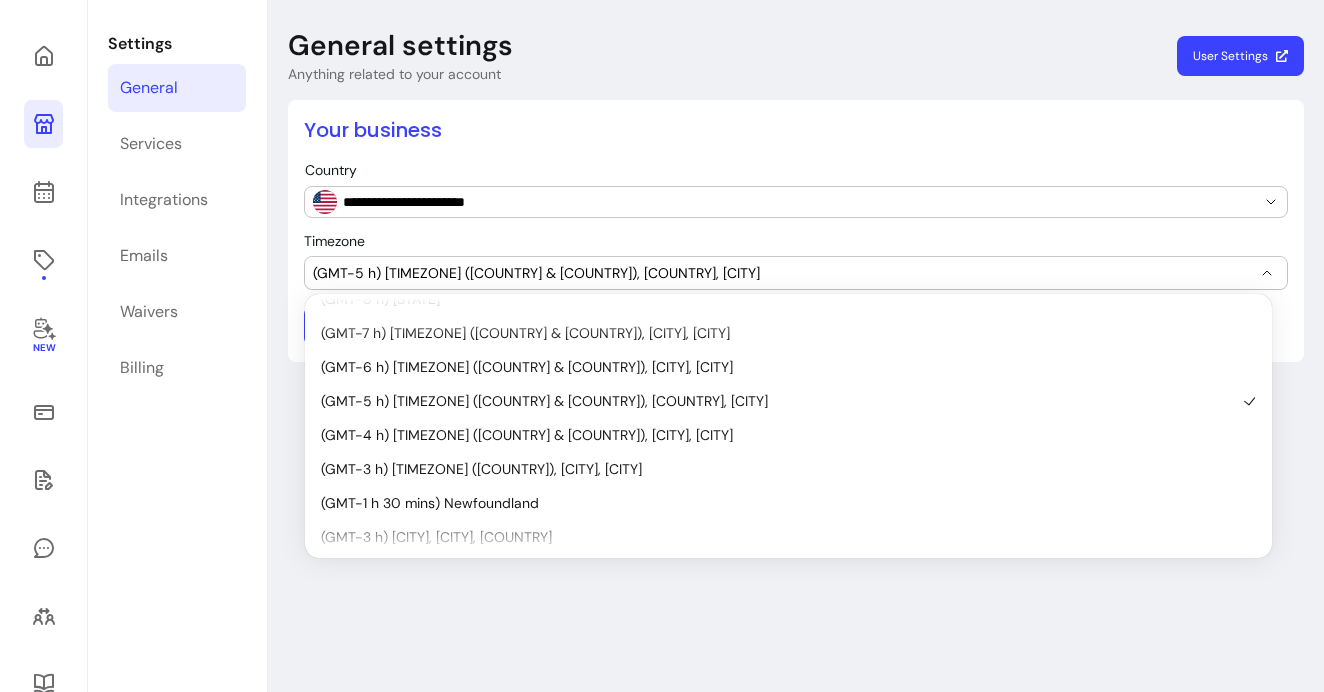 click on "(GMT-5 h) [TIMEZONE] ([COUNTRY] & [COUNTRY]), [COUNTRY], [CITY]" at bounding box center [784, 273] 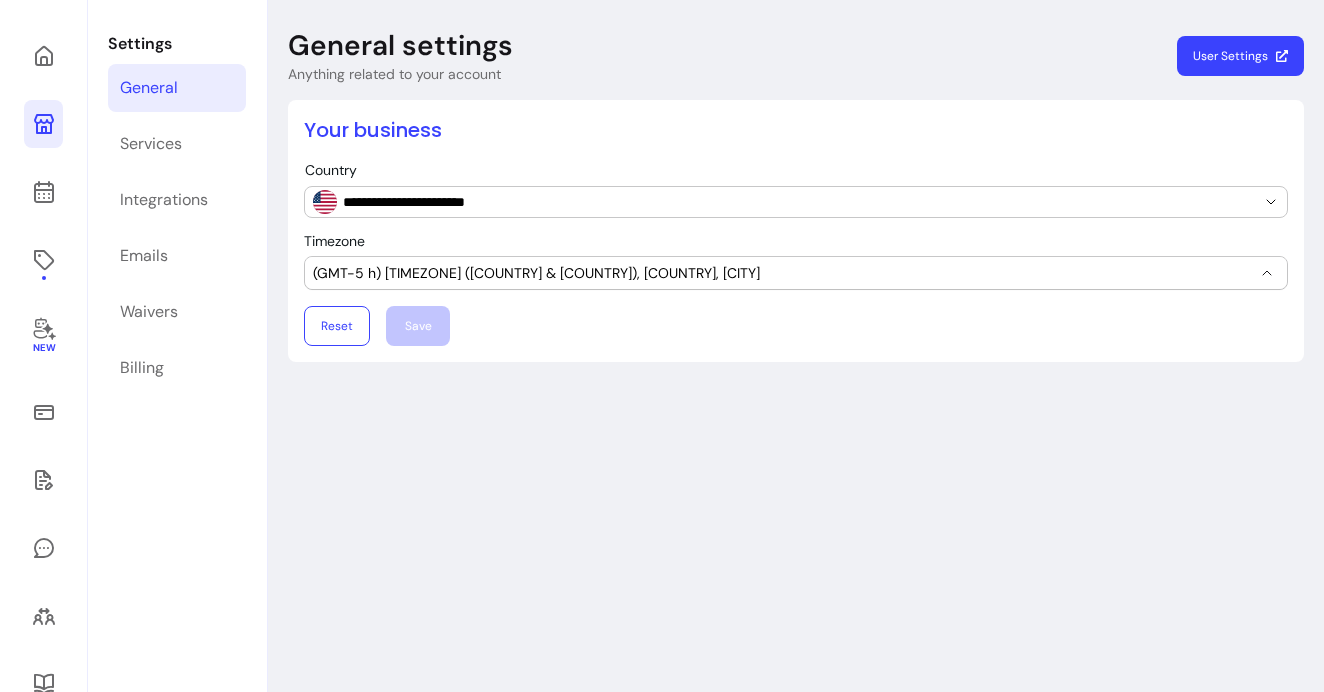 scroll, scrollTop: 96, scrollLeft: 0, axis: vertical 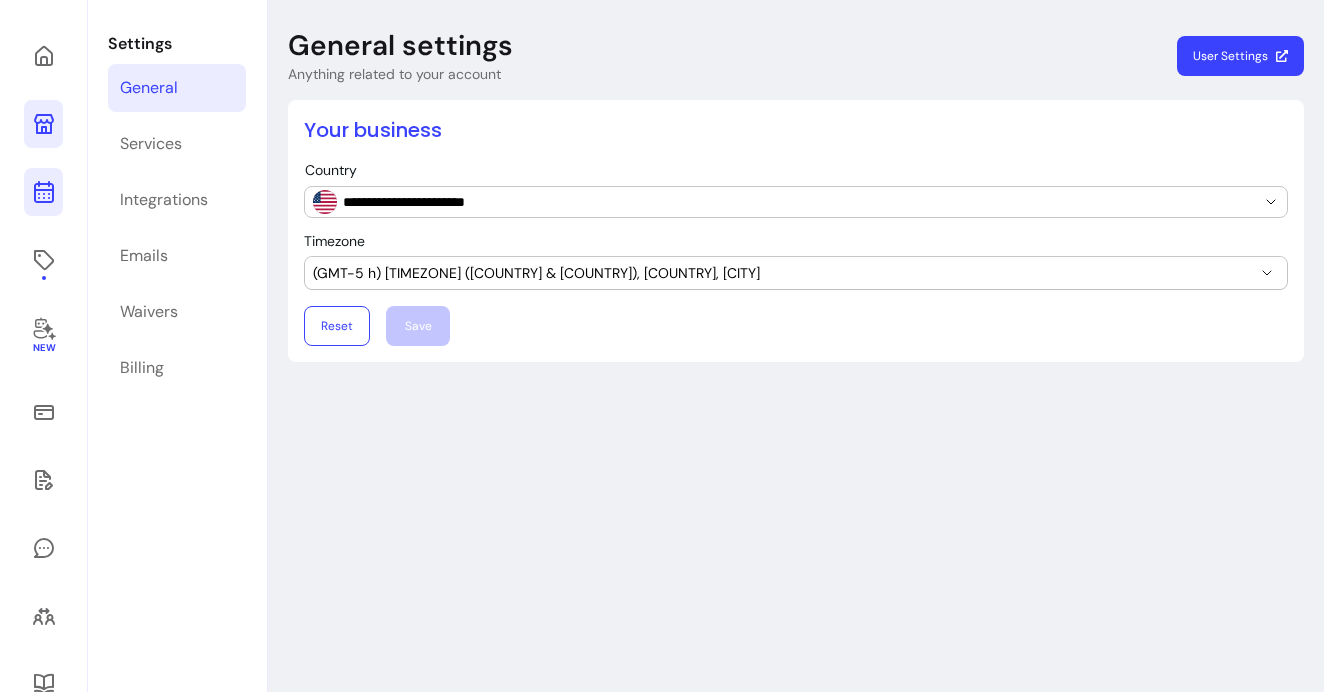 click 